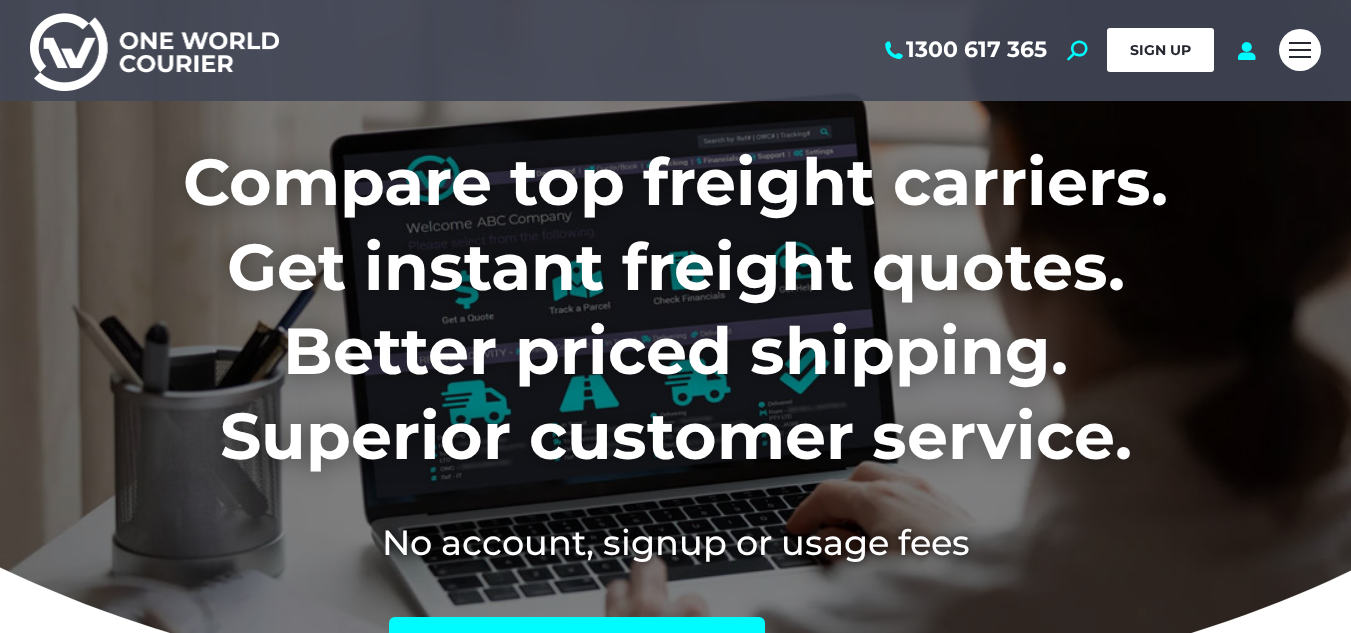 scroll, scrollTop: 0, scrollLeft: 0, axis: both 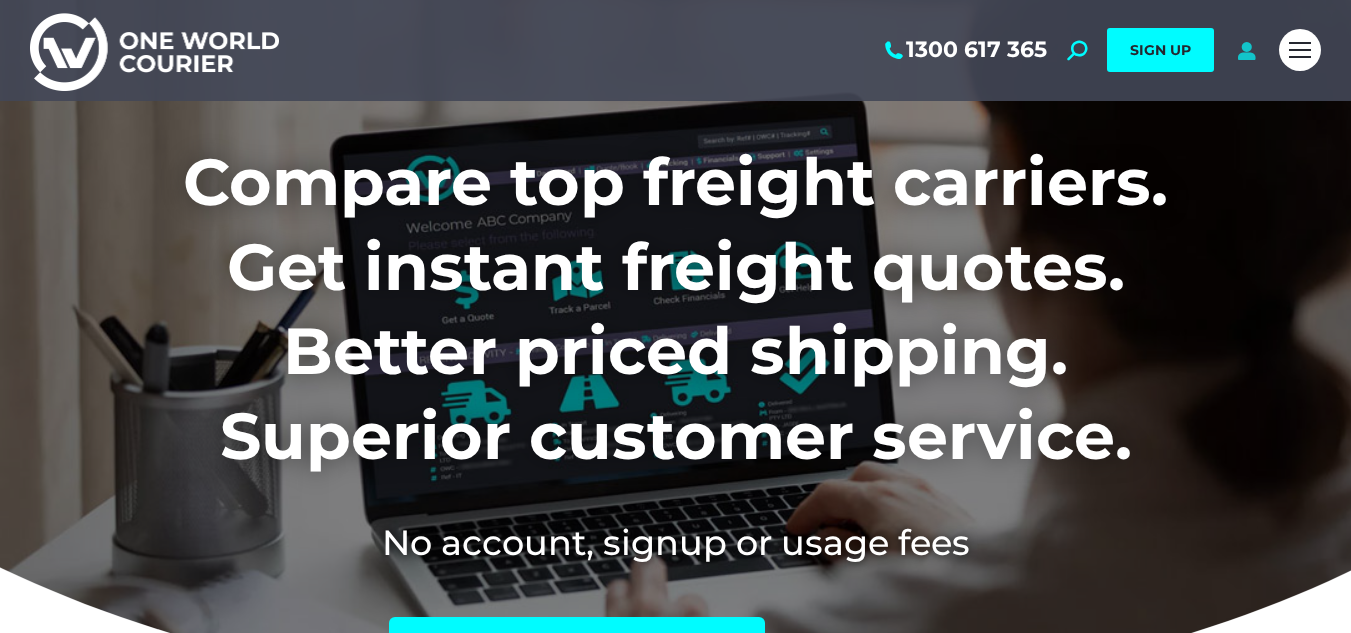 click at bounding box center [1246, 50] 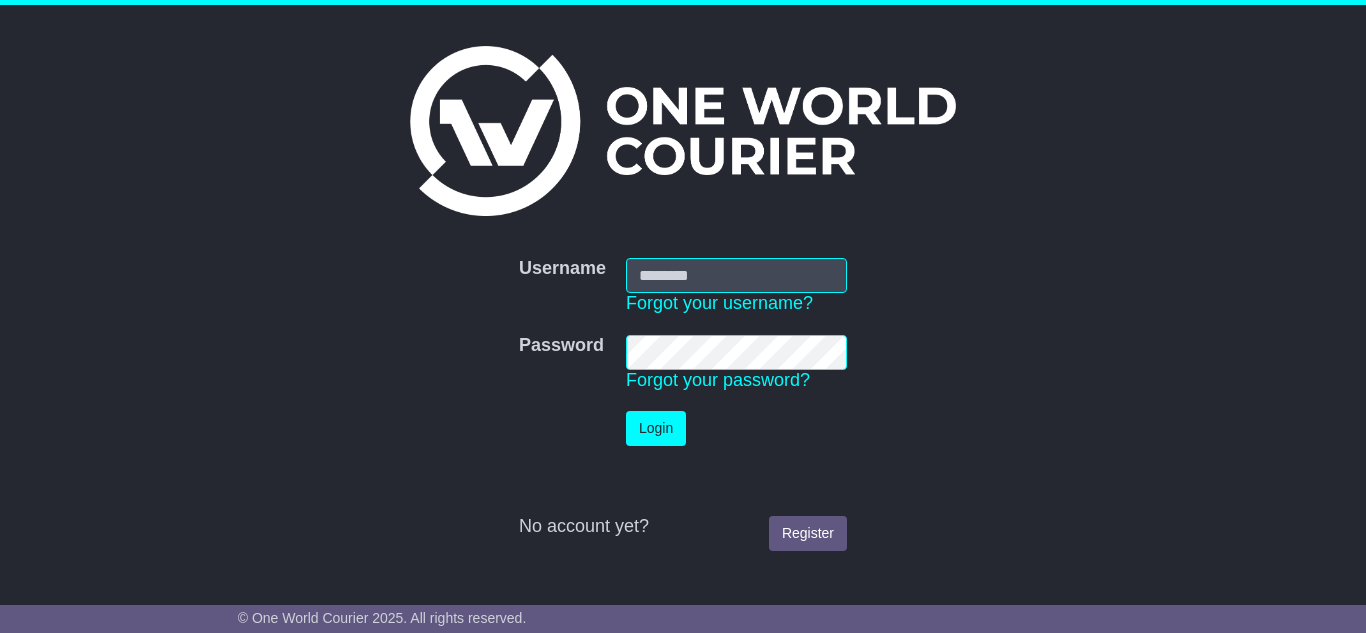 scroll, scrollTop: 0, scrollLeft: 0, axis: both 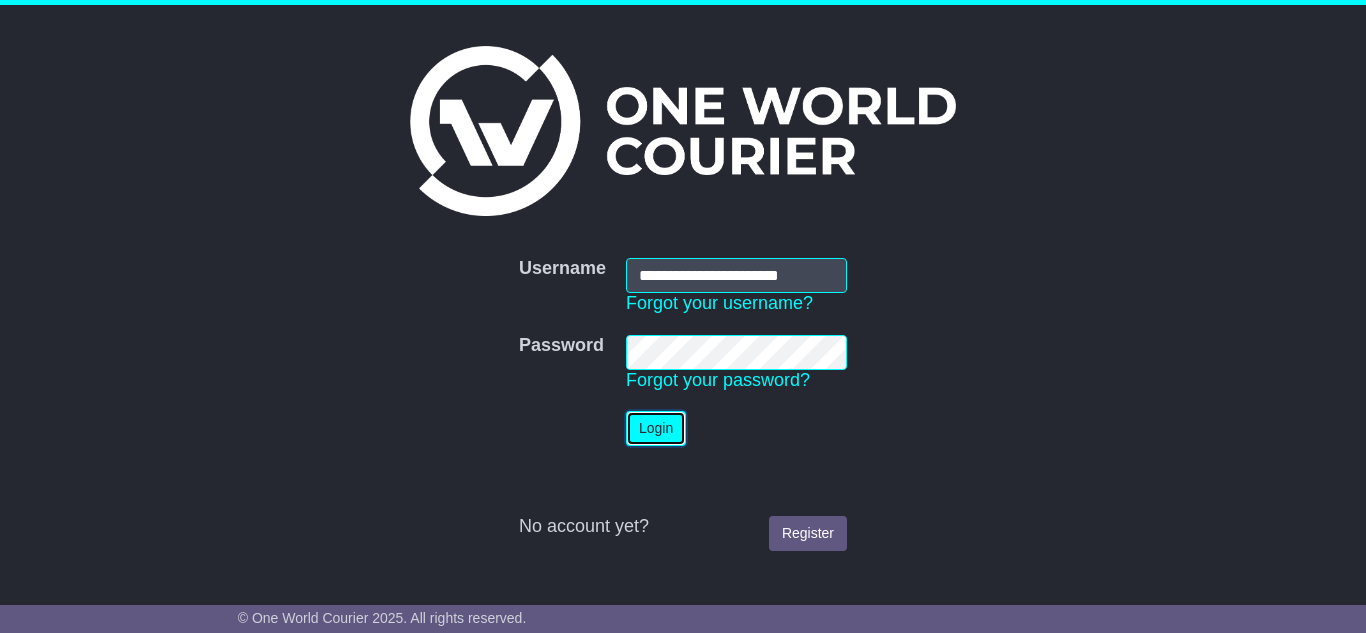 click on "Login" at bounding box center [656, 428] 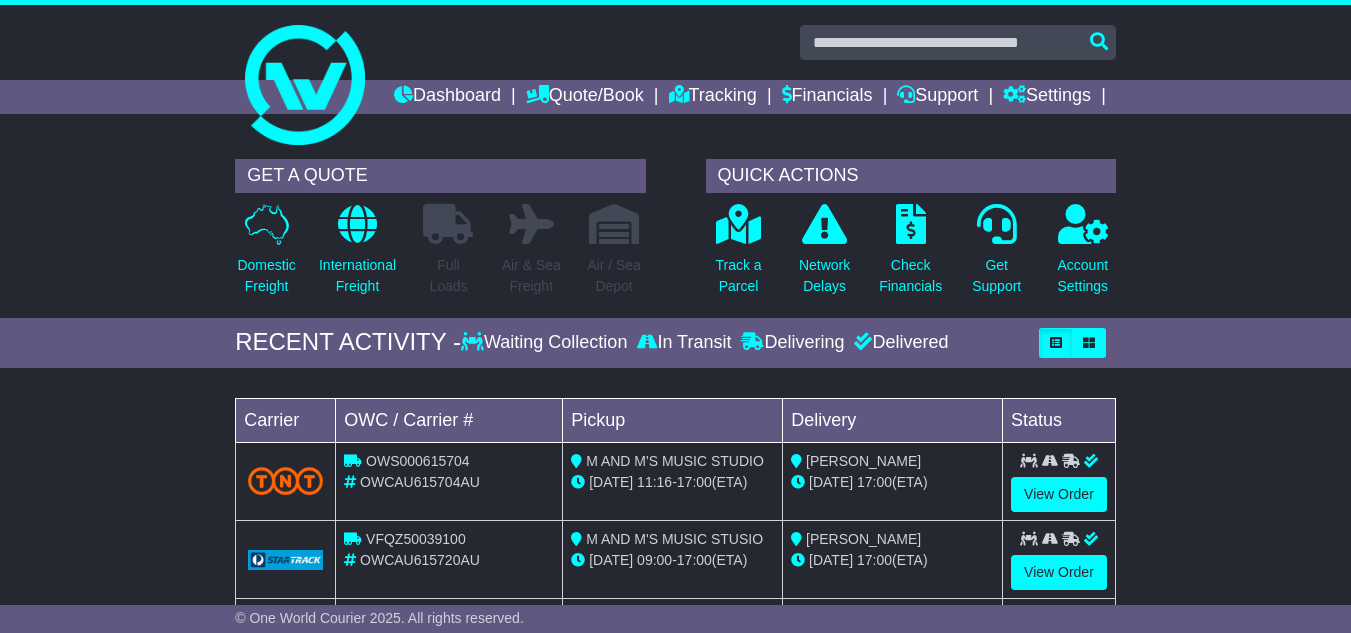 scroll, scrollTop: 0, scrollLeft: 0, axis: both 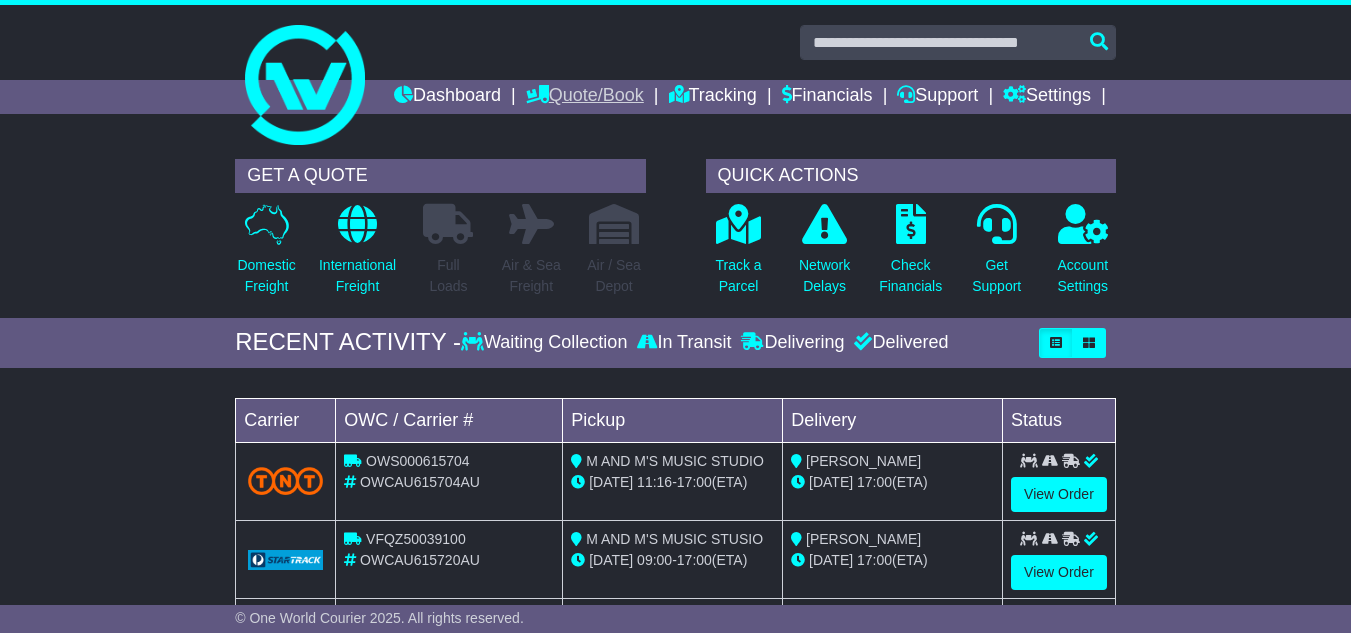 click on "Quote/Book" at bounding box center [585, 97] 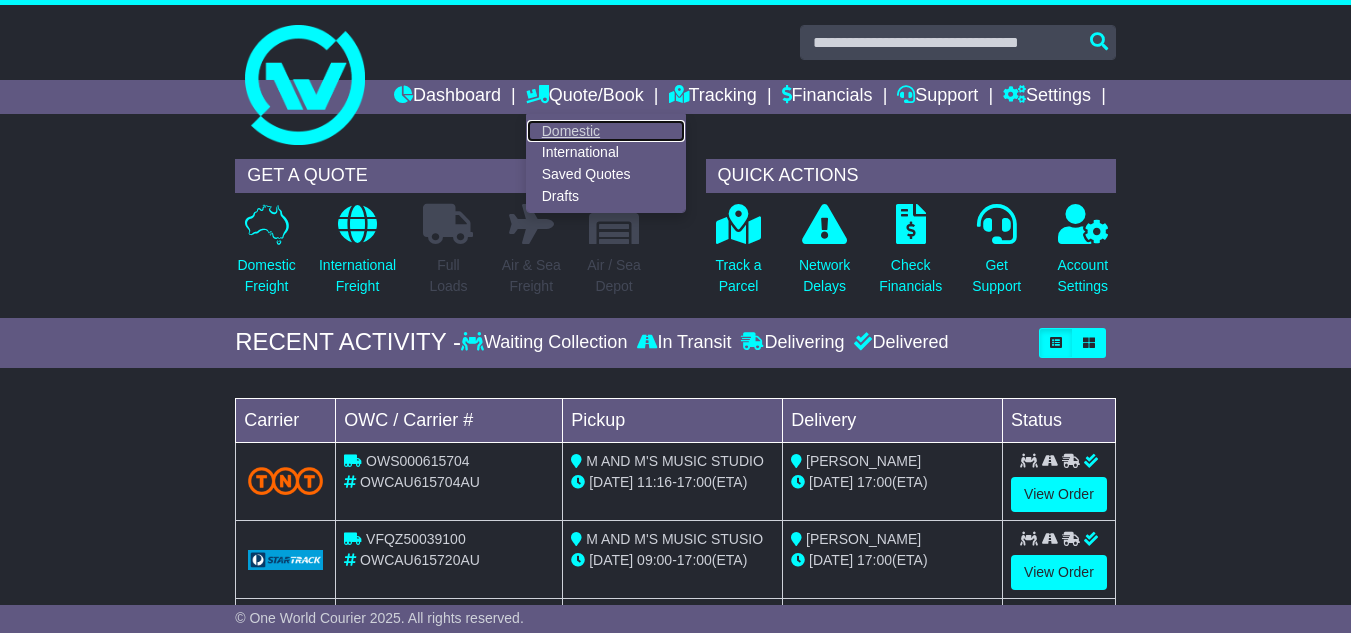 click on "Domestic" at bounding box center (606, 131) 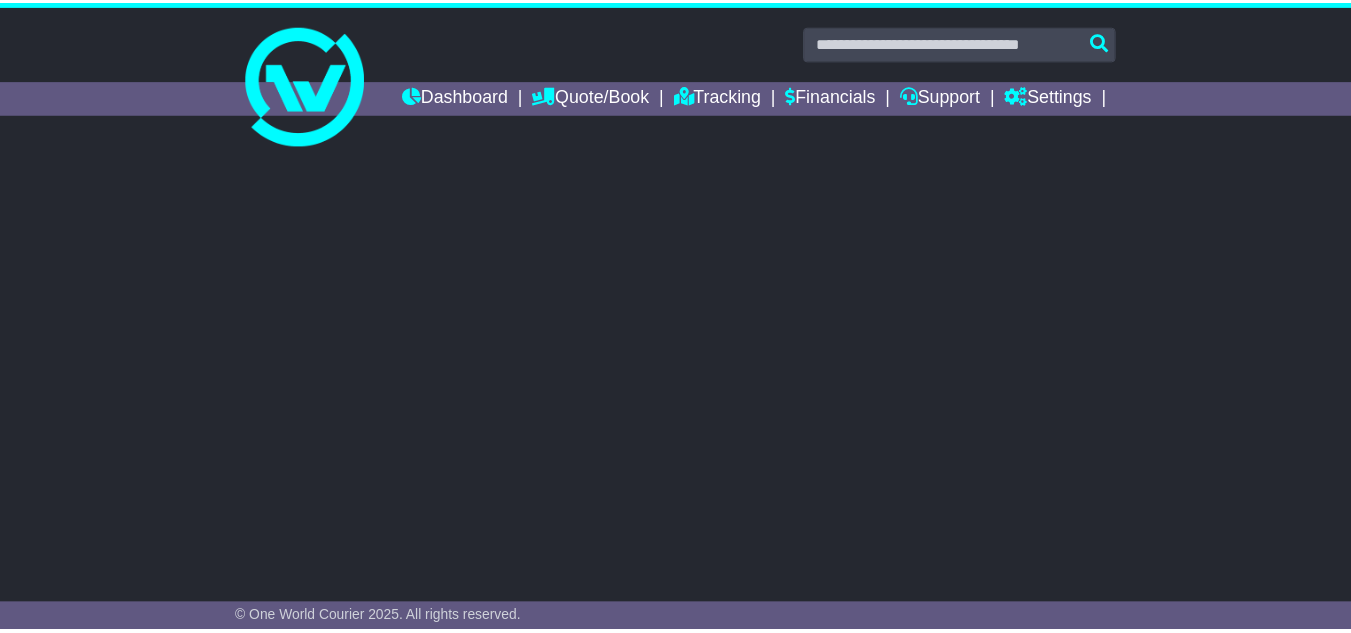 scroll, scrollTop: 0, scrollLeft: 0, axis: both 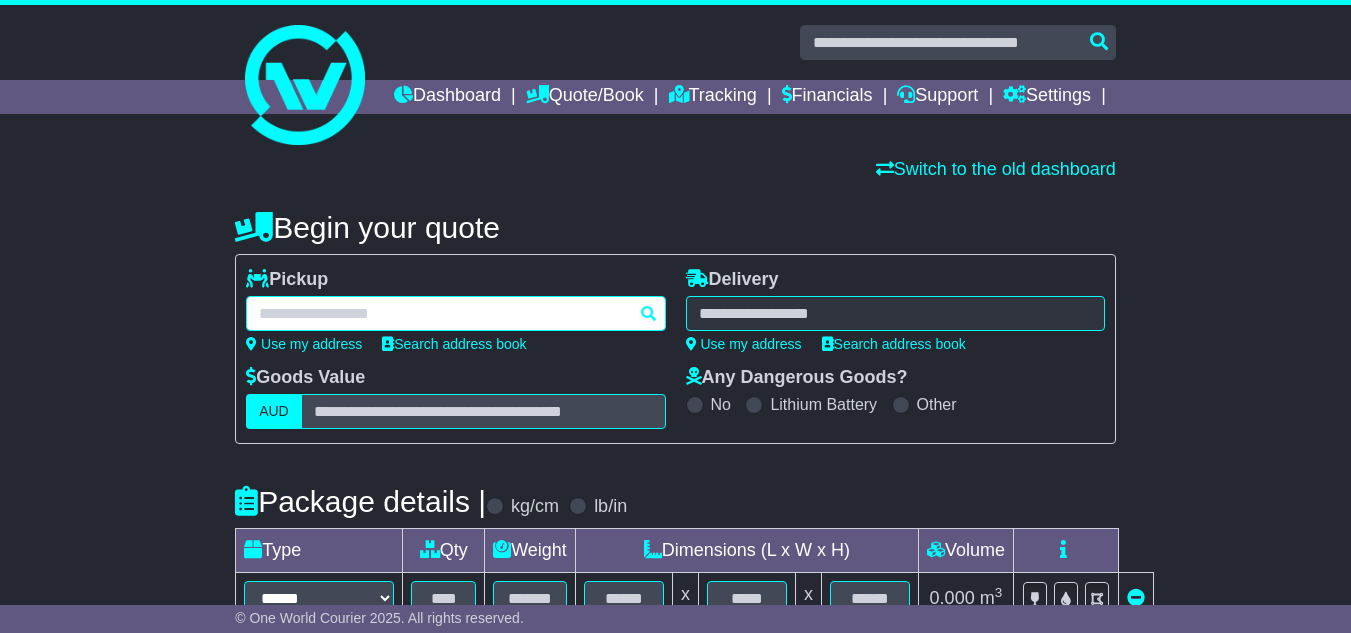 click at bounding box center [455, 313] 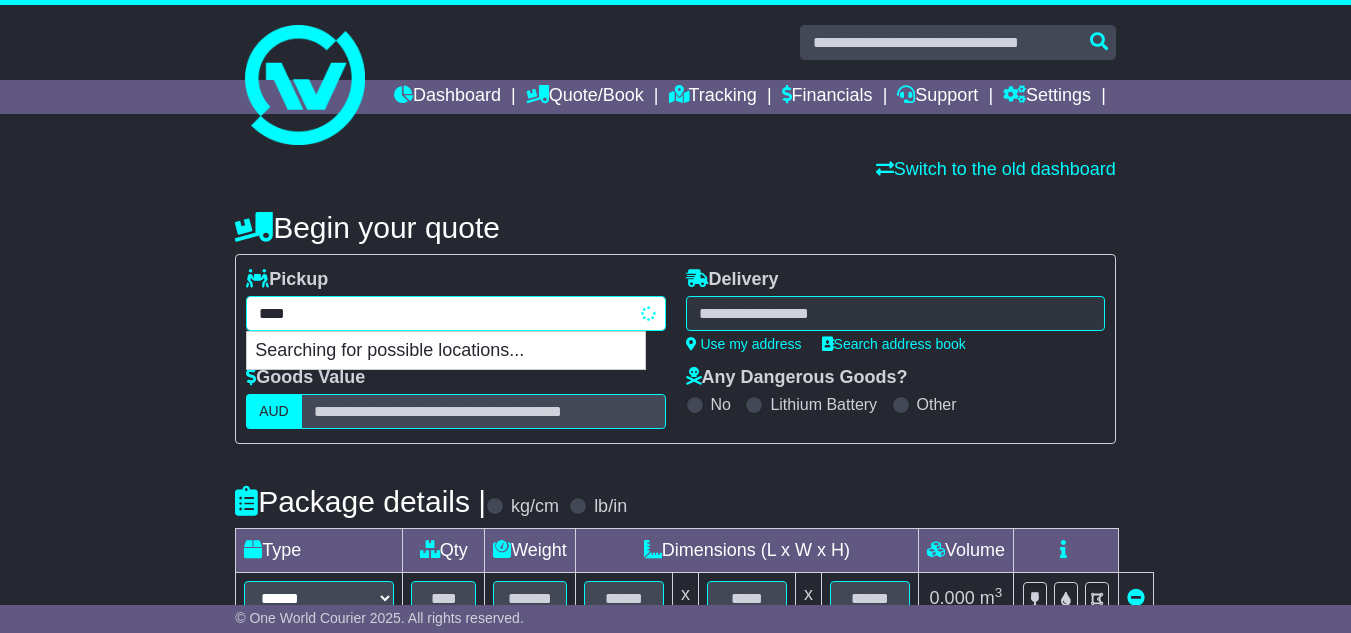 type on "*****" 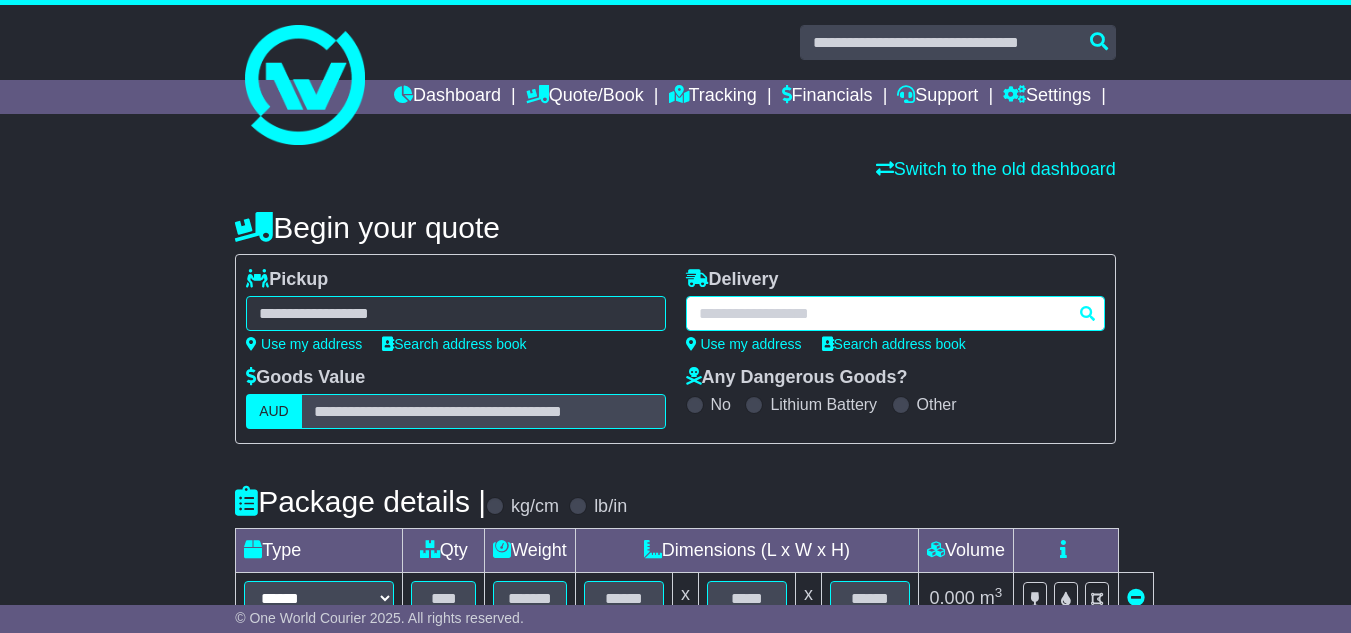 click at bounding box center (895, 313) 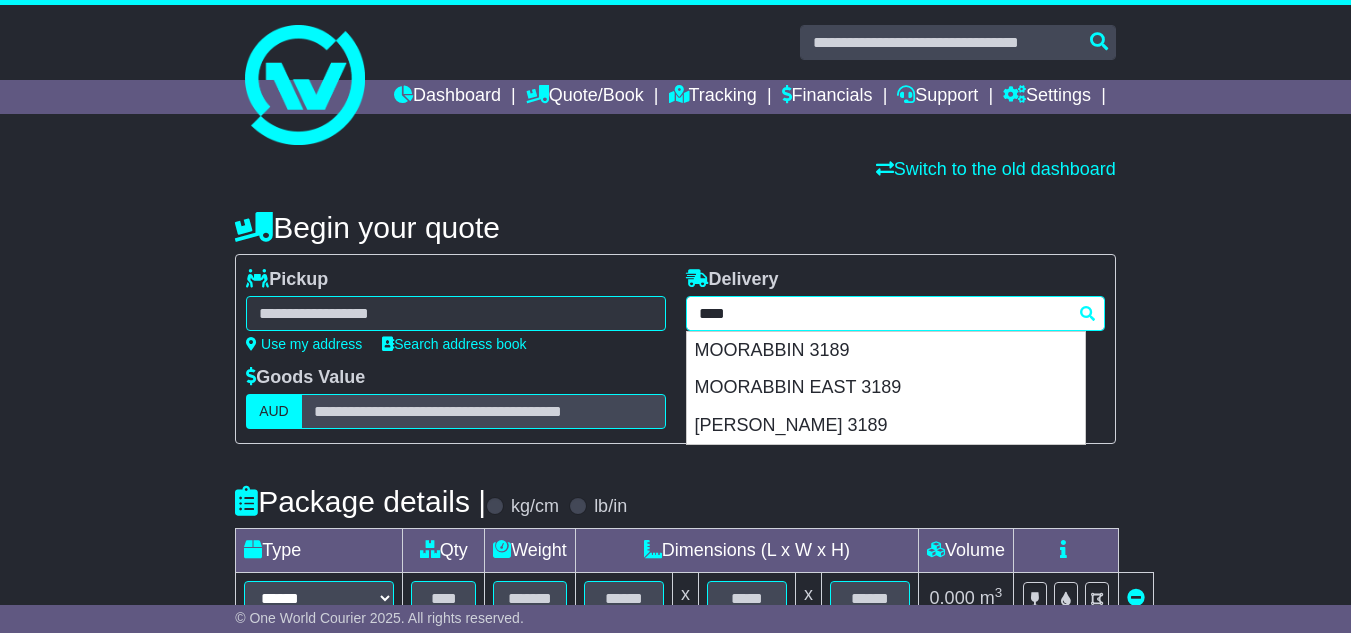 type on "*********" 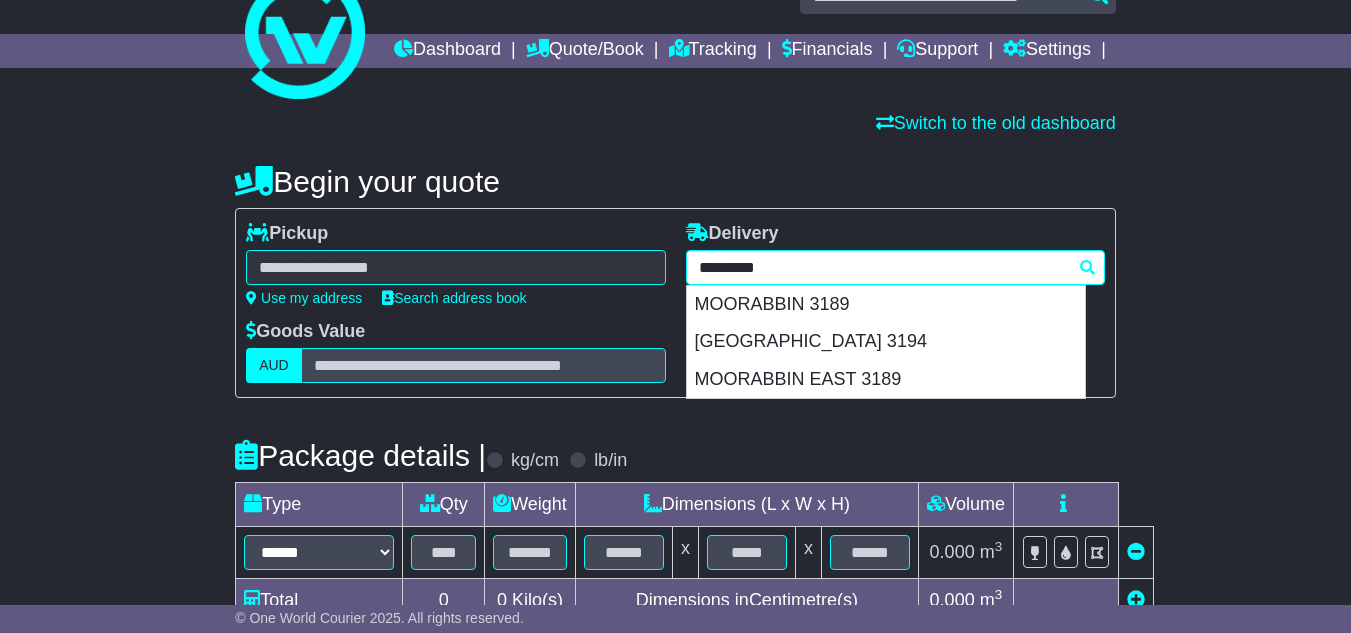 scroll, scrollTop: 100, scrollLeft: 0, axis: vertical 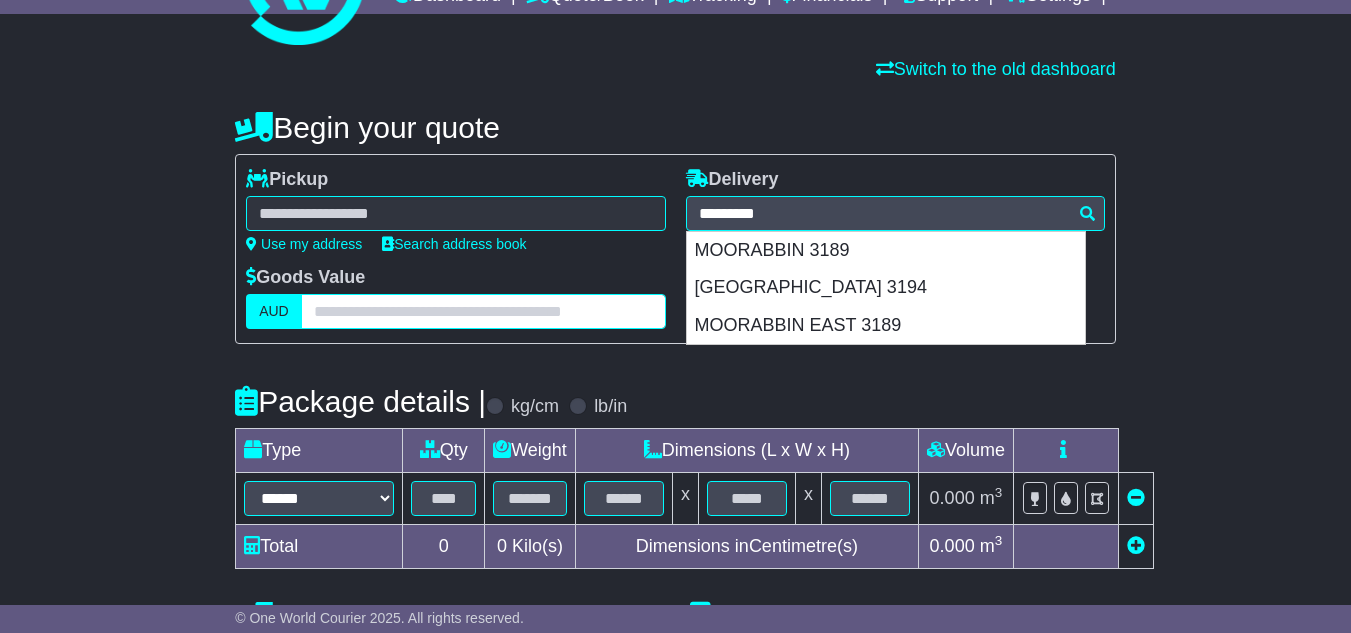 click at bounding box center [483, 311] 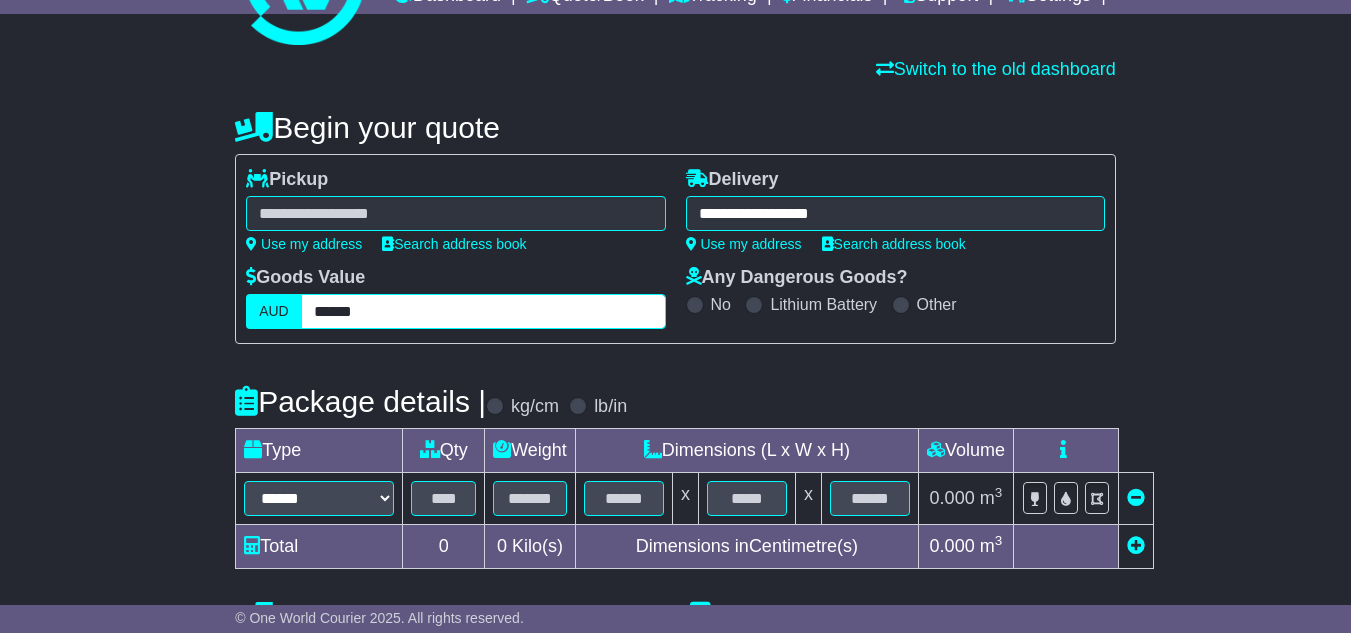 type on "******" 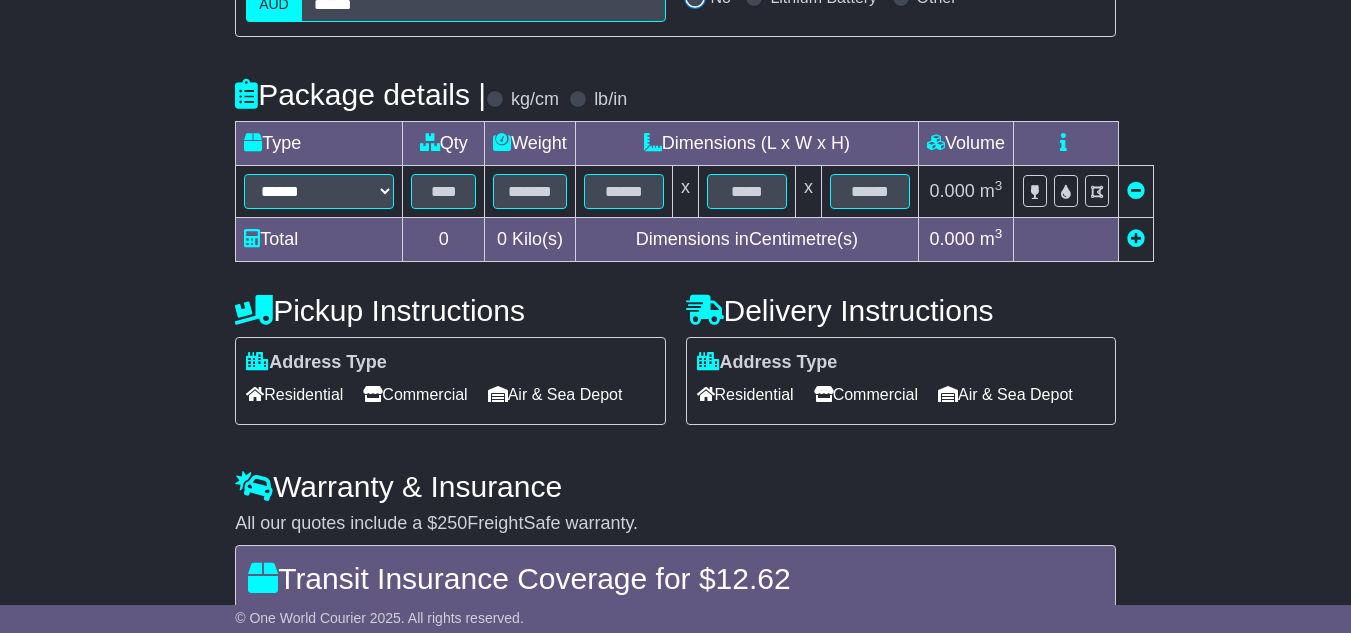 scroll, scrollTop: 400, scrollLeft: 0, axis: vertical 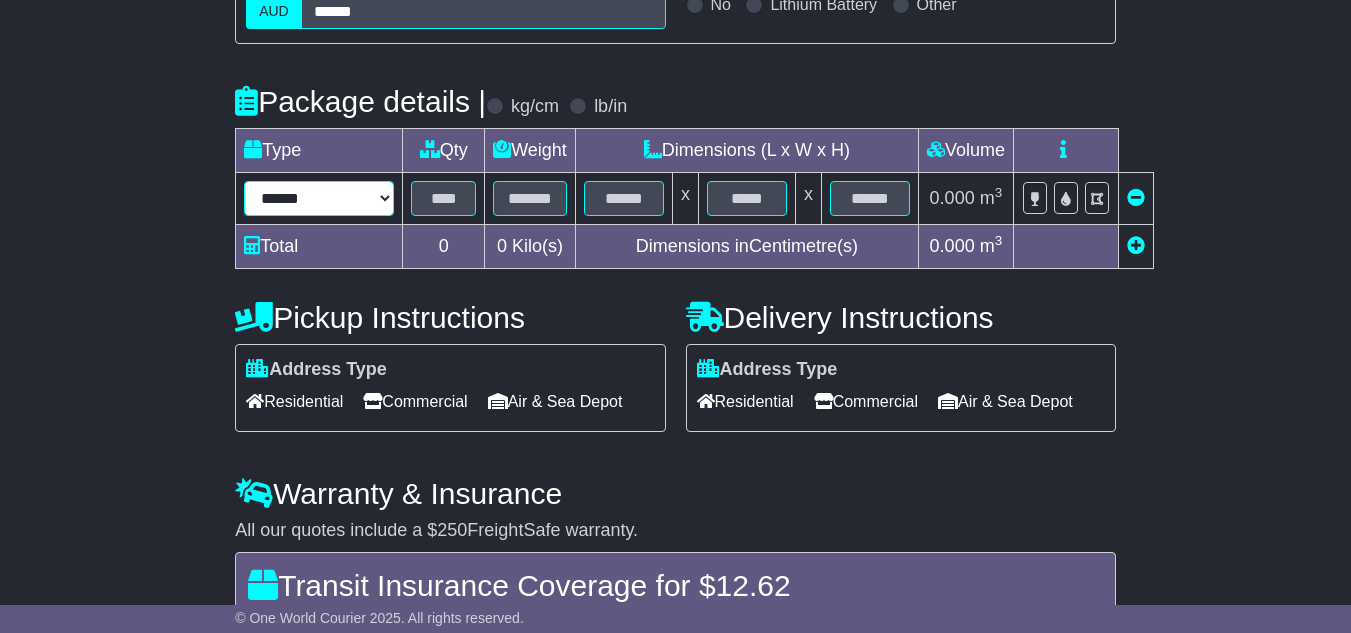 click on "****** ****** *** ******** ***** **** **** ****** *** *******" at bounding box center [319, 198] 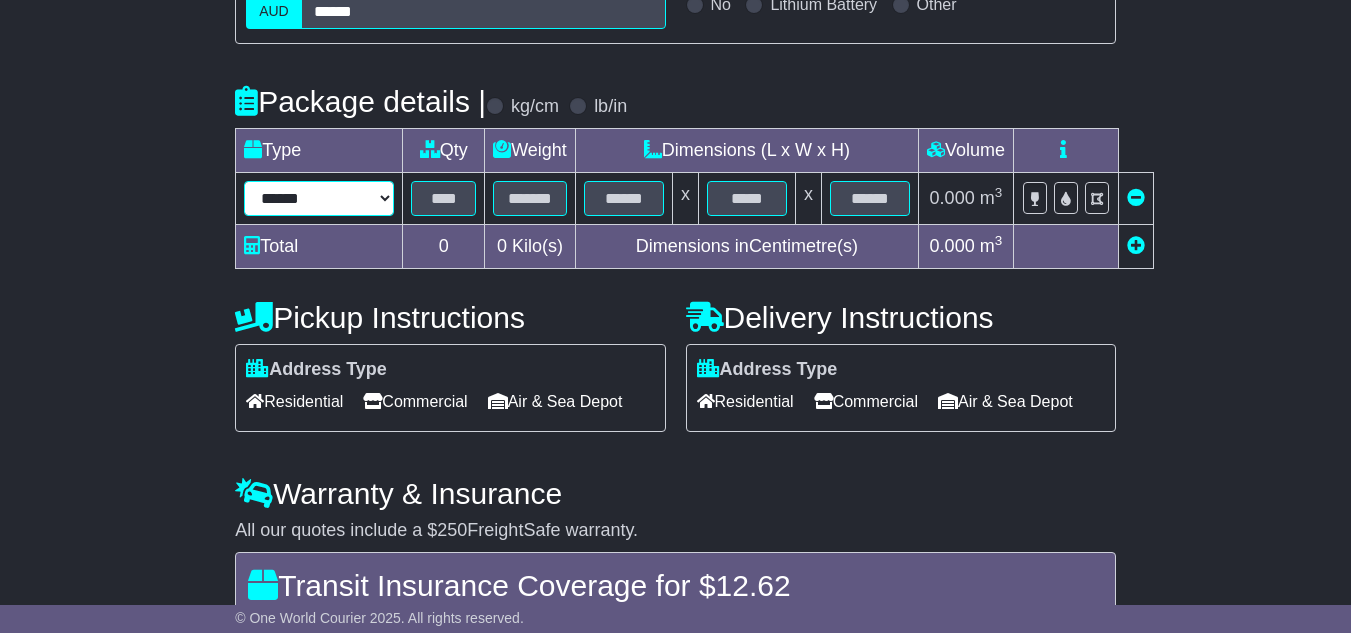 select on "*****" 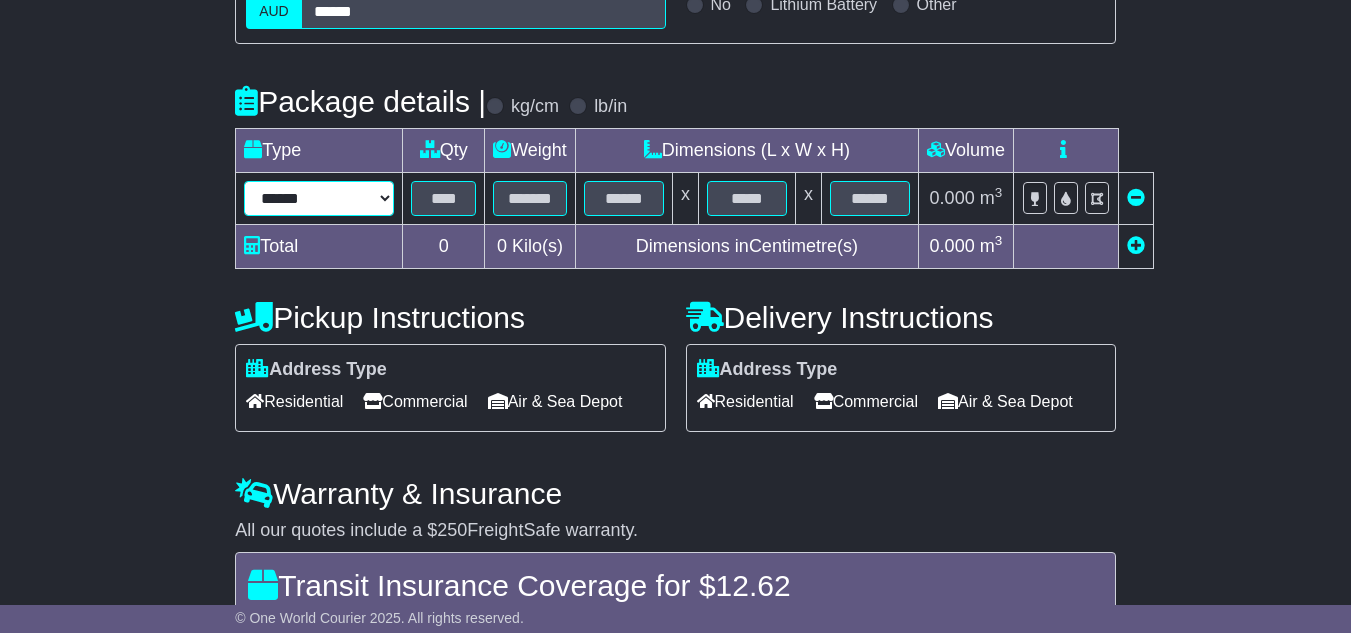 click on "****** ****** *** ******** ***** **** **** ****** *** *******" at bounding box center (319, 198) 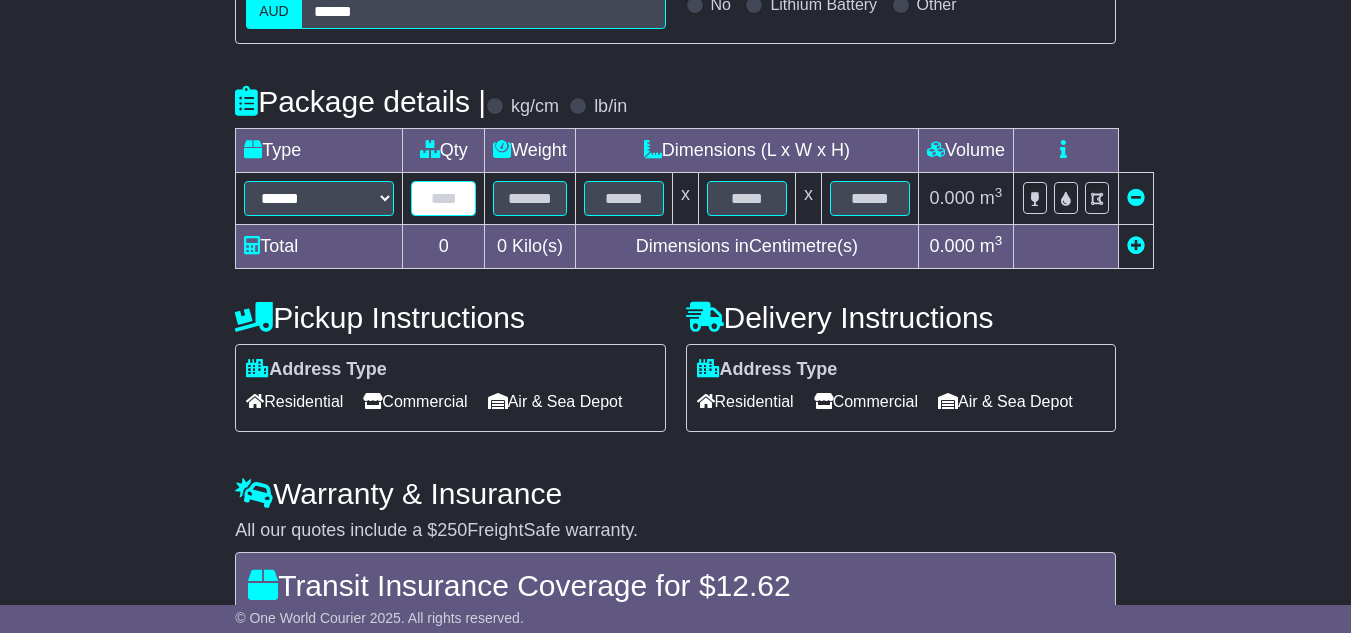 click at bounding box center (443, 198) 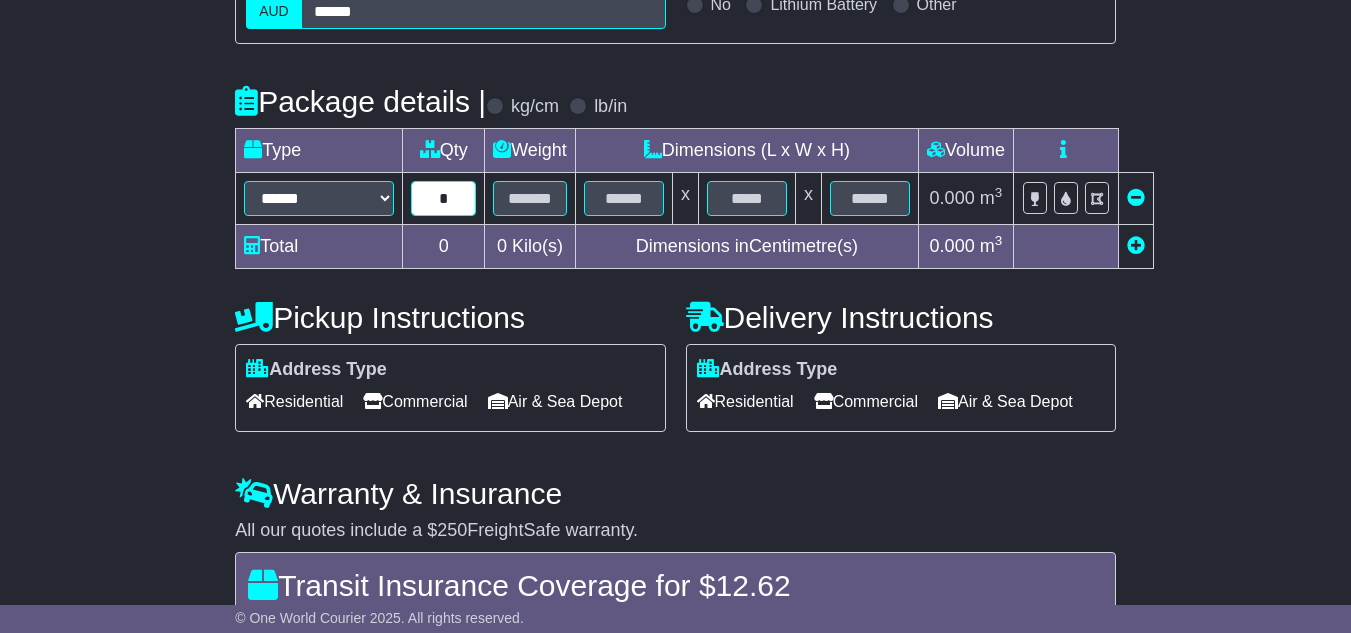 type on "*" 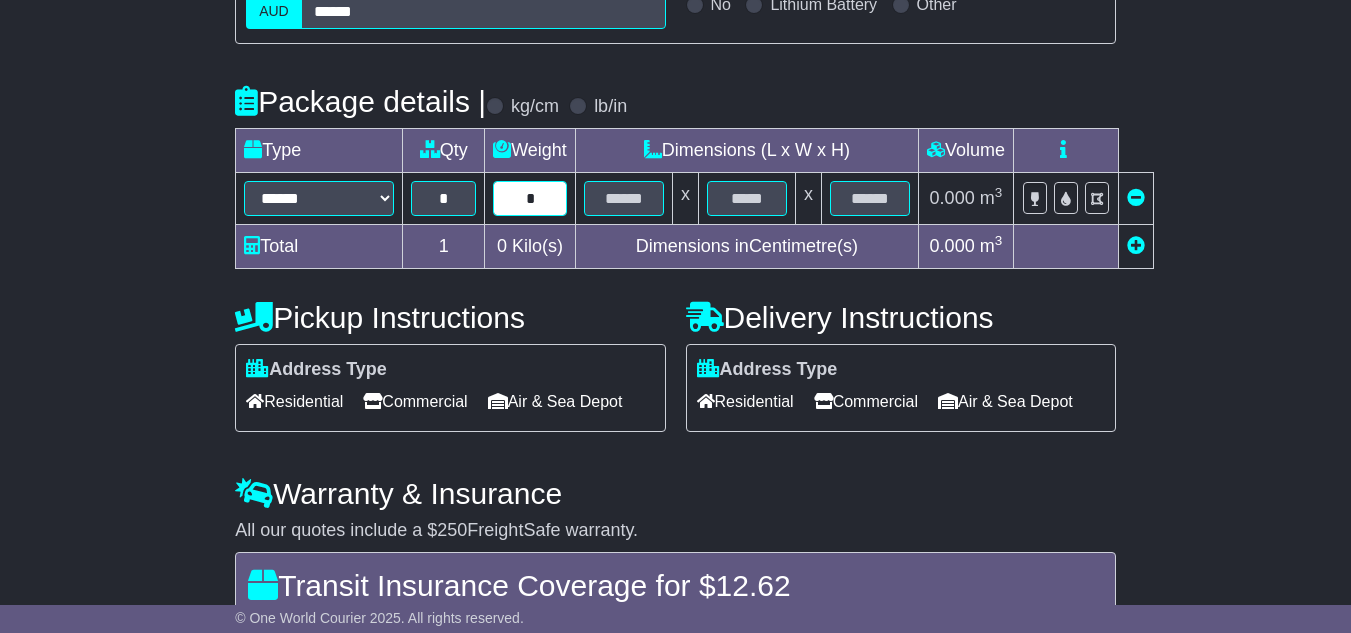 type on "*" 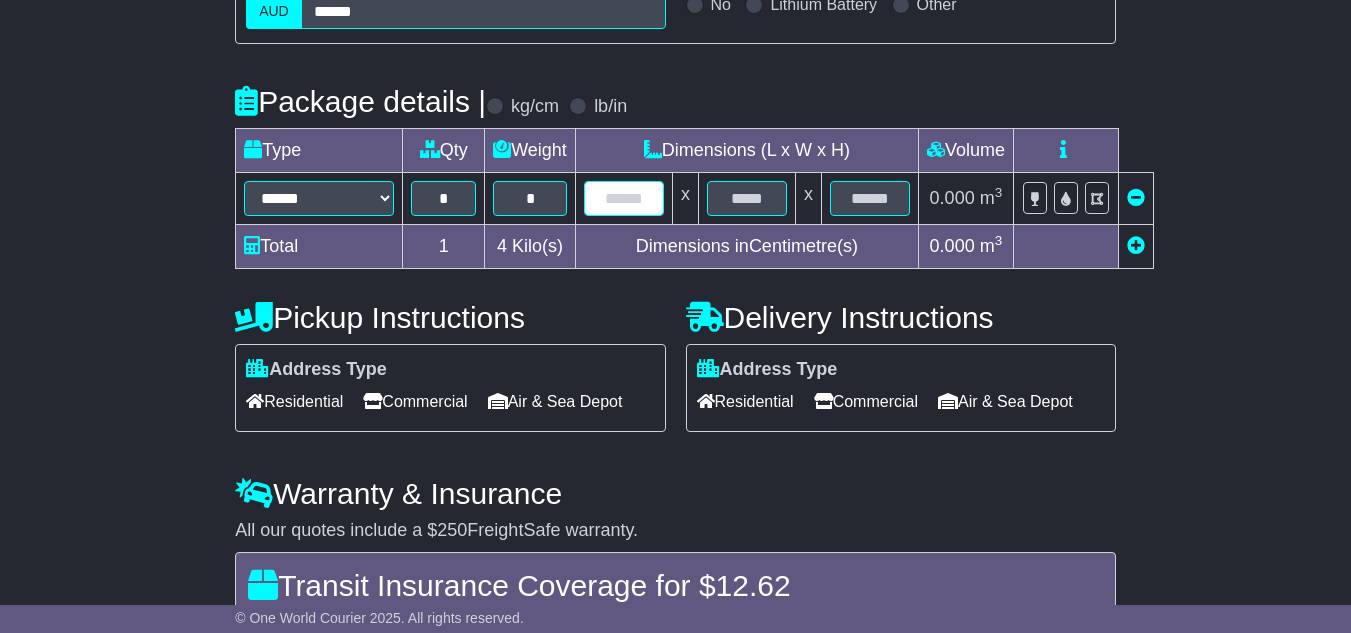 type on "*" 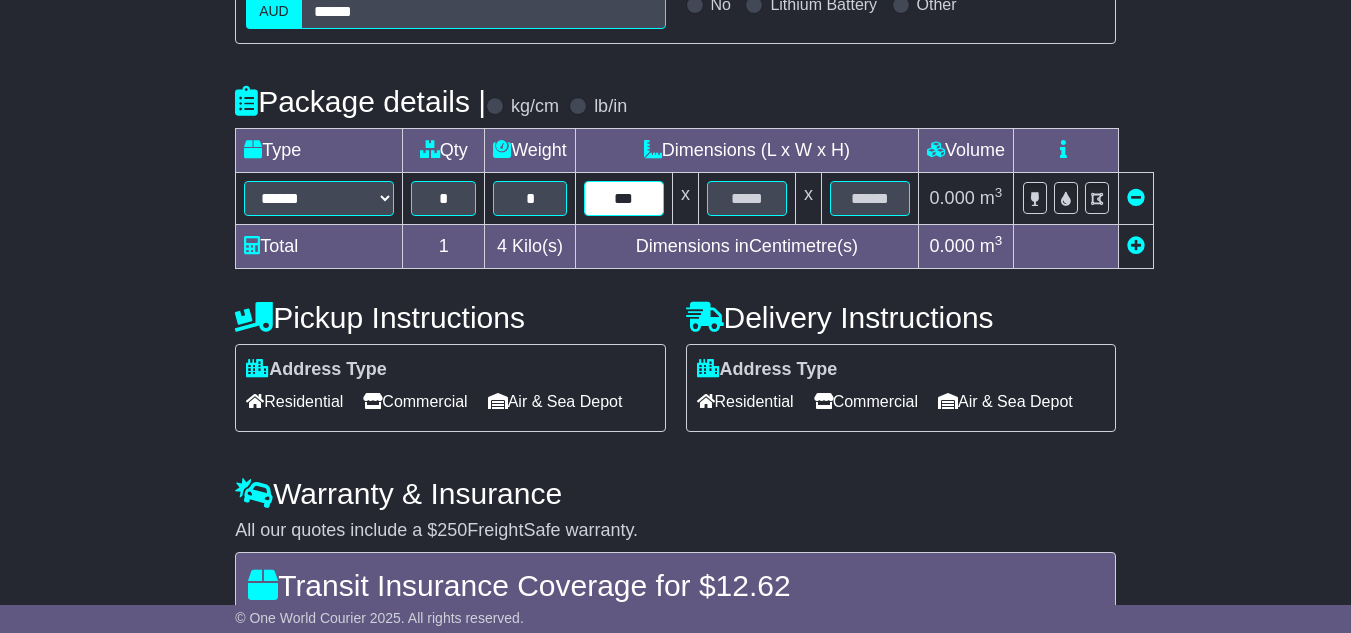 type on "***" 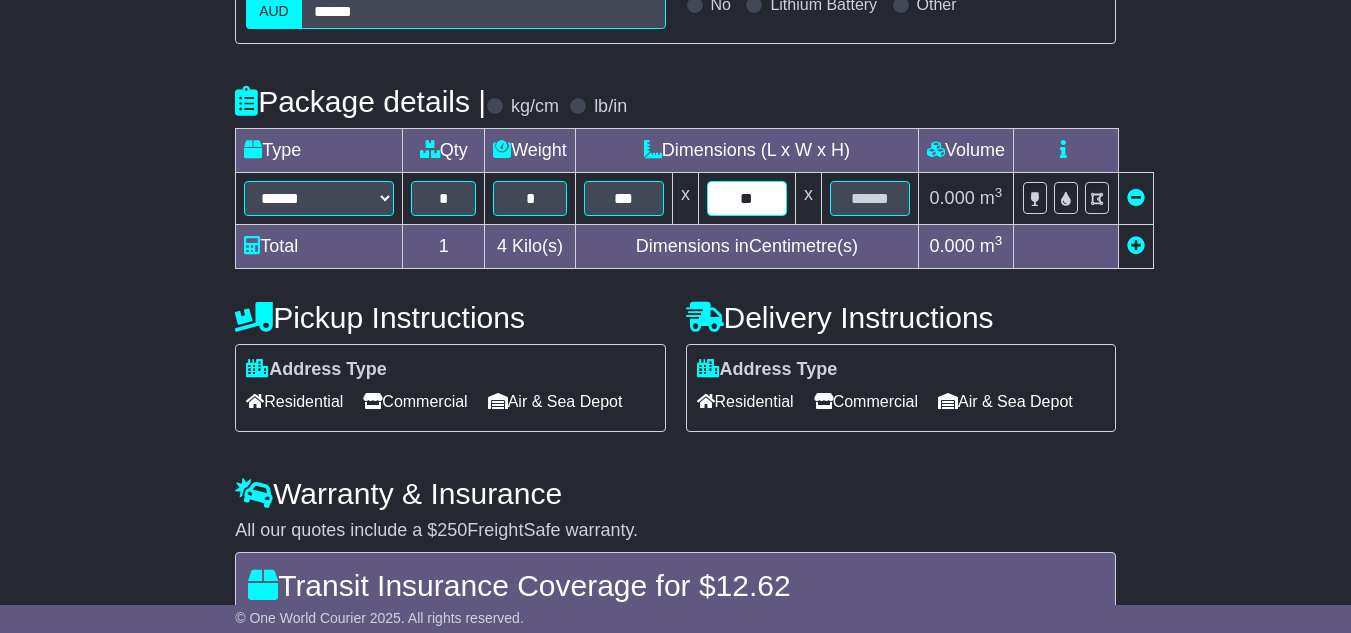 type on "**" 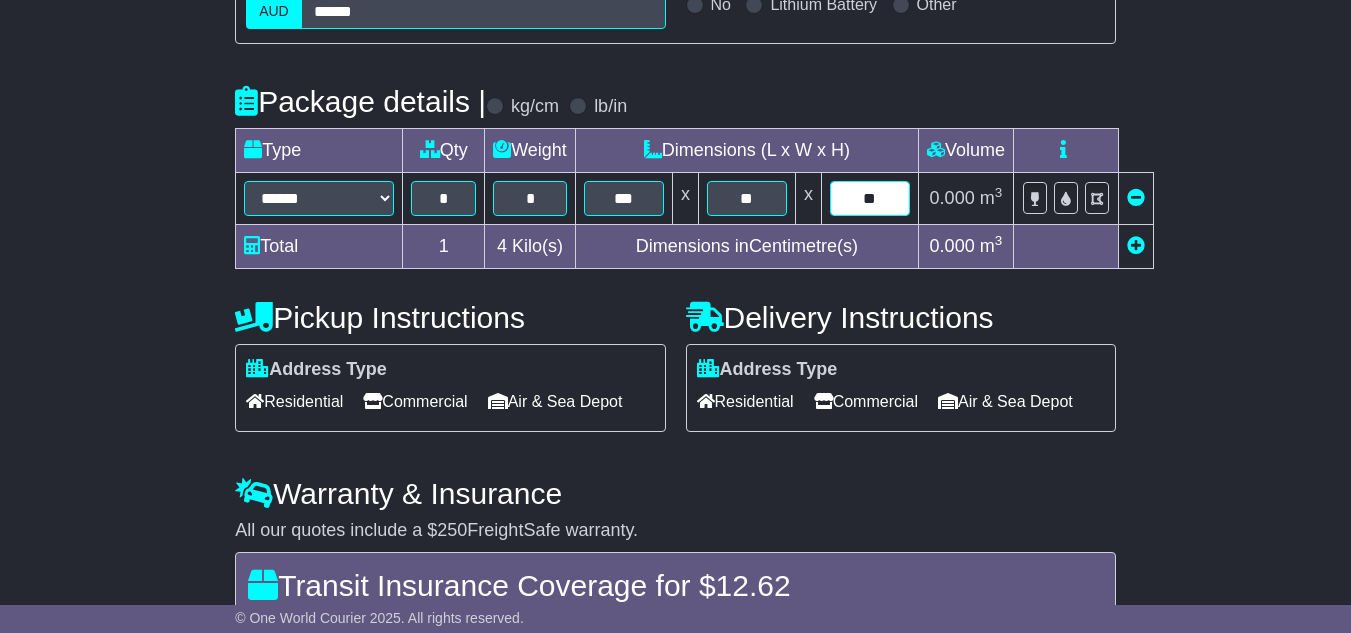 type on "**" 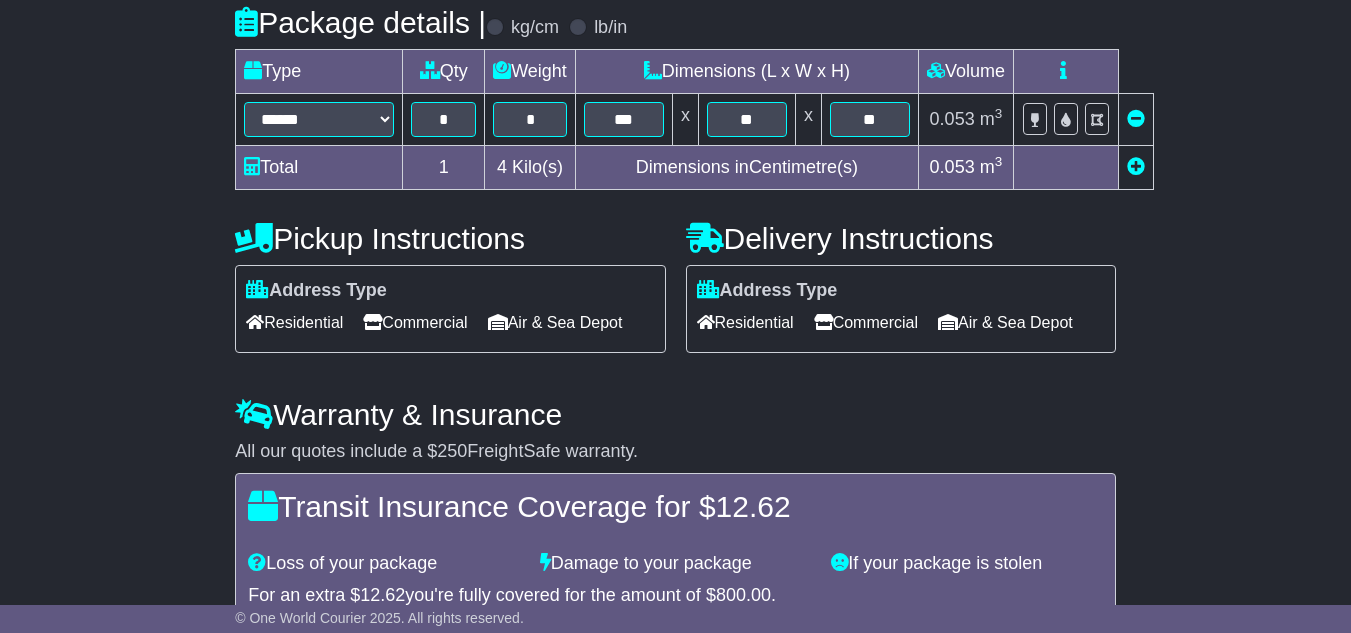 scroll, scrollTop: 476, scrollLeft: 0, axis: vertical 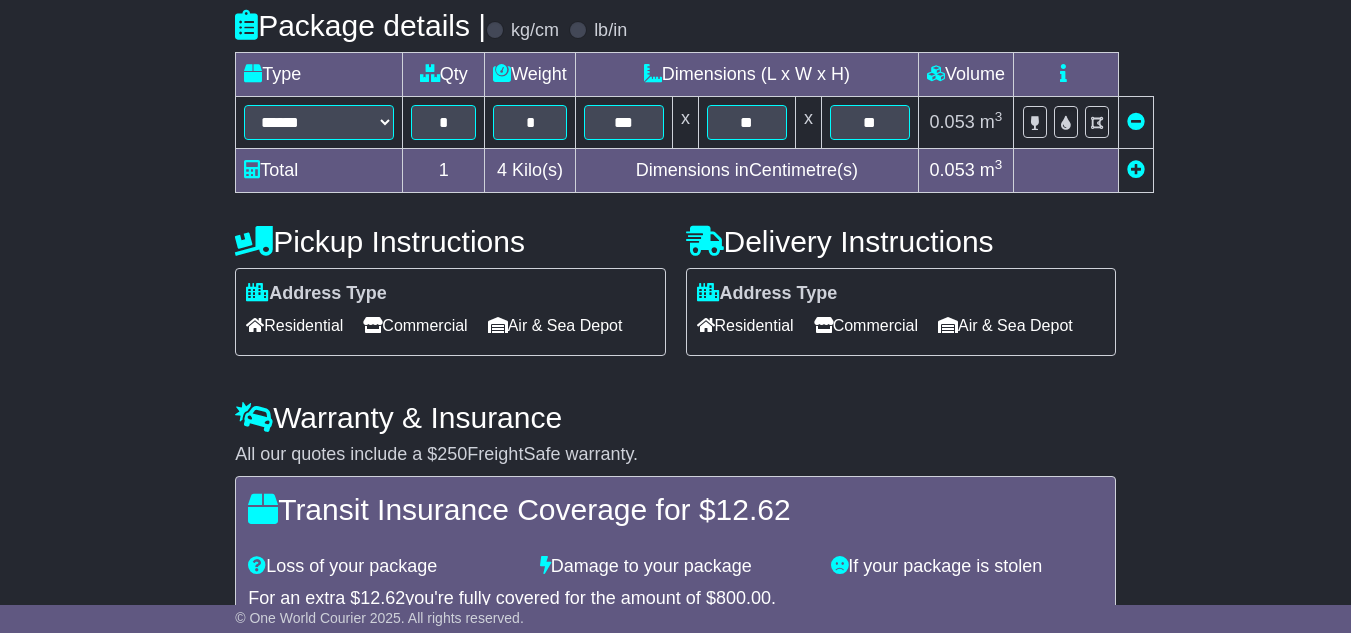 click on "Commercial" at bounding box center (415, 325) 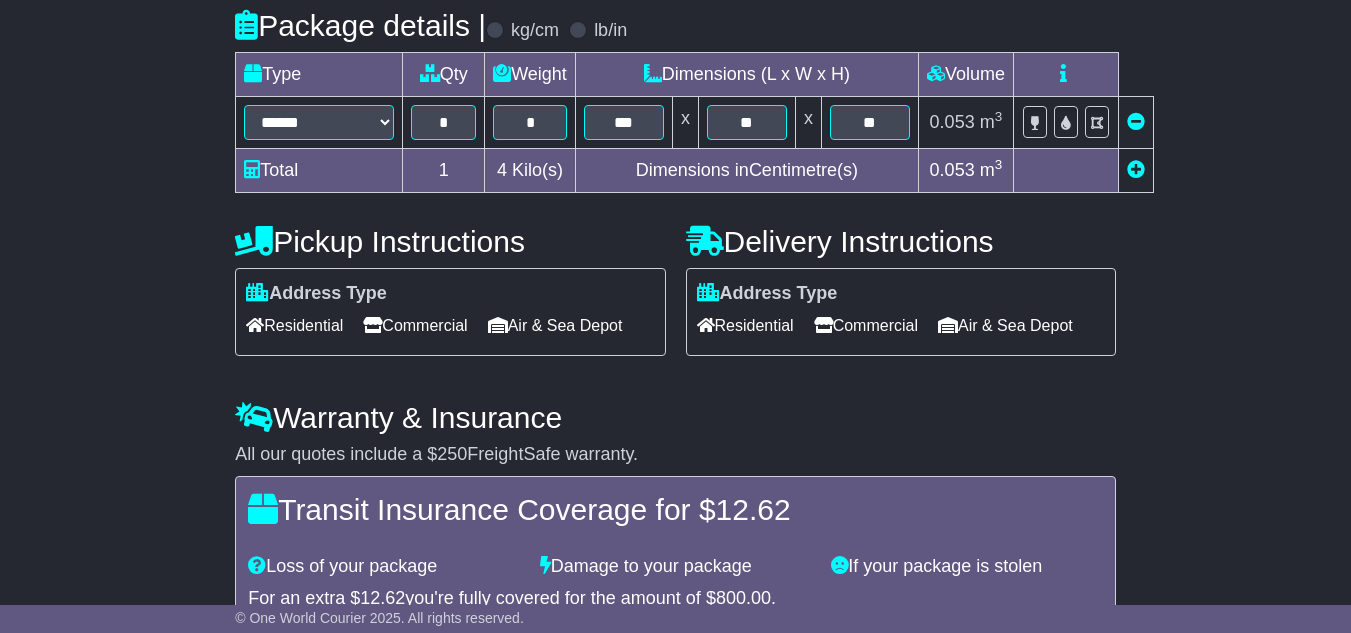 click on "Residential" at bounding box center (745, 325) 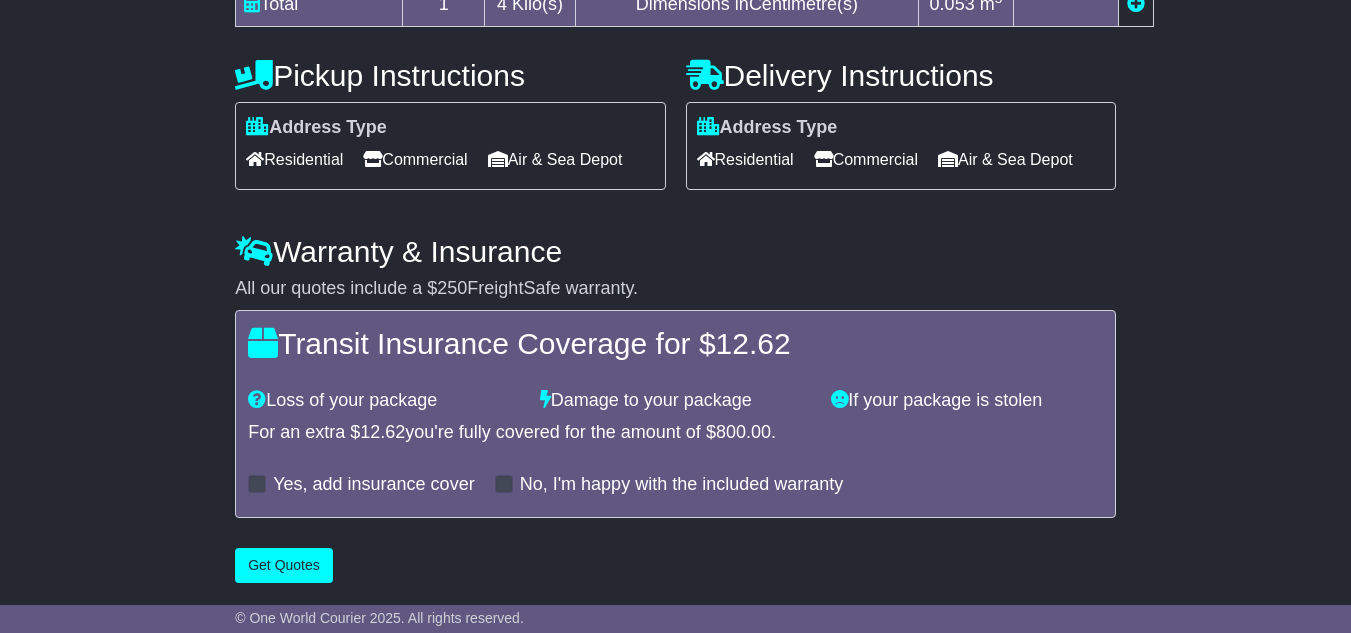 scroll, scrollTop: 709, scrollLeft: 0, axis: vertical 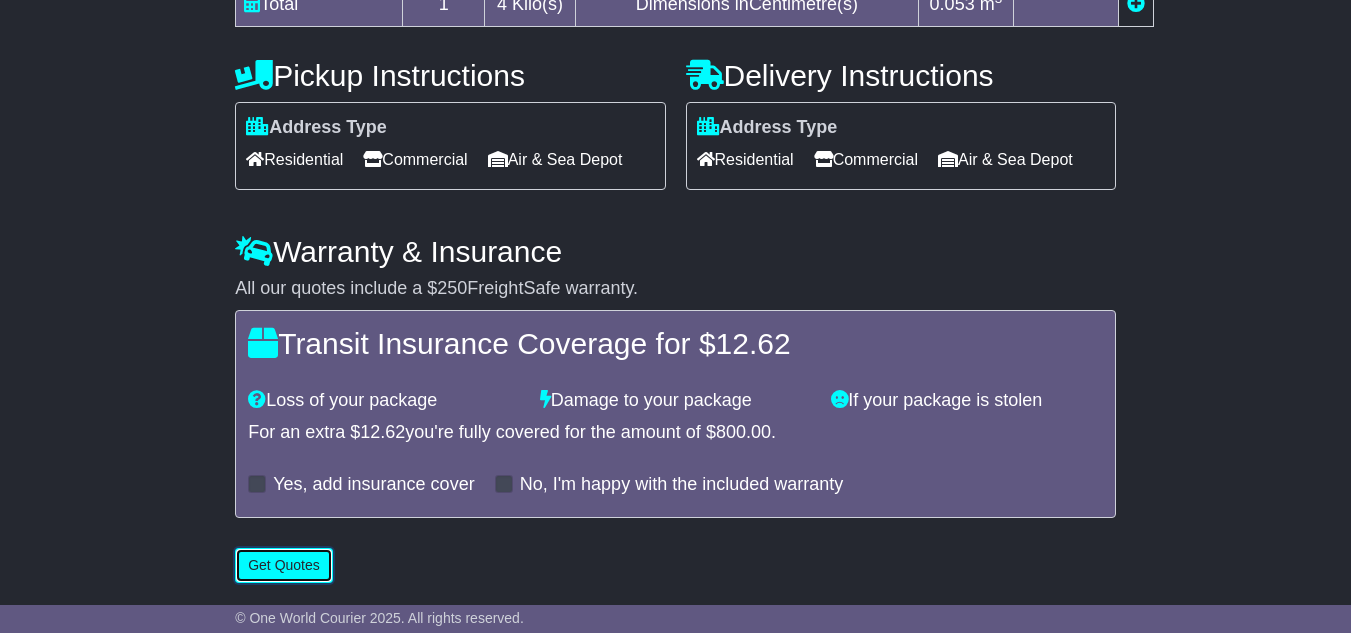 click on "Get Quotes" at bounding box center [284, 565] 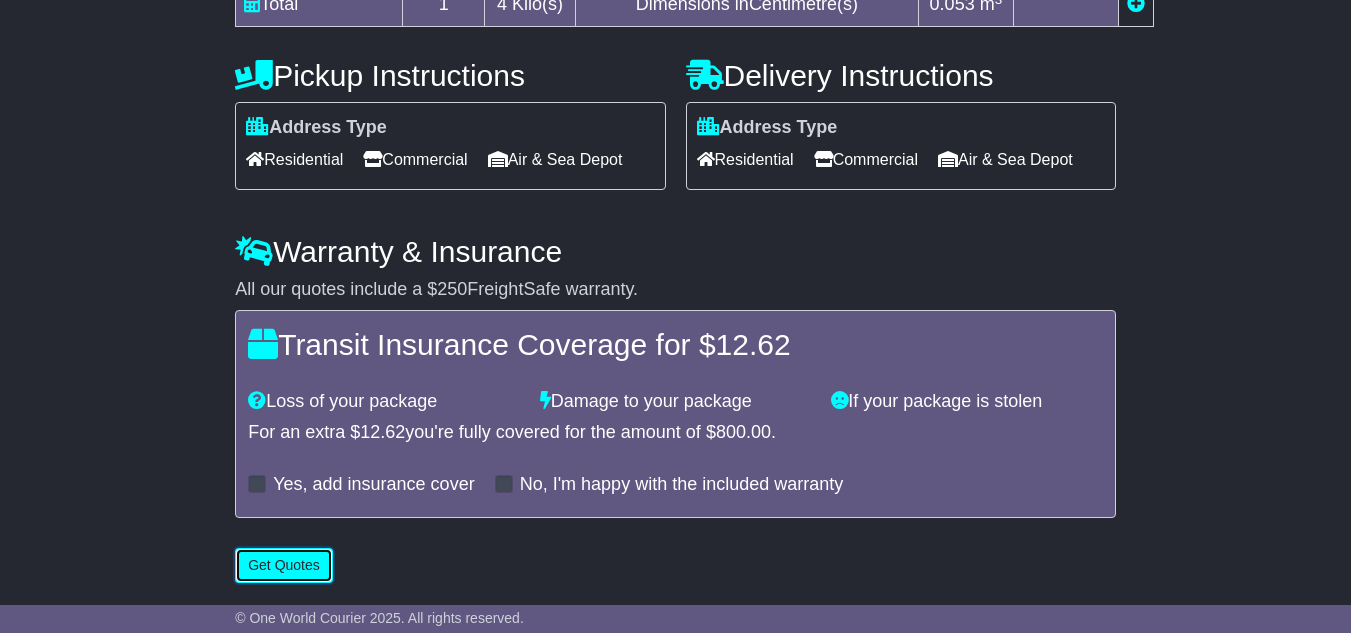 scroll, scrollTop: 723, scrollLeft: 0, axis: vertical 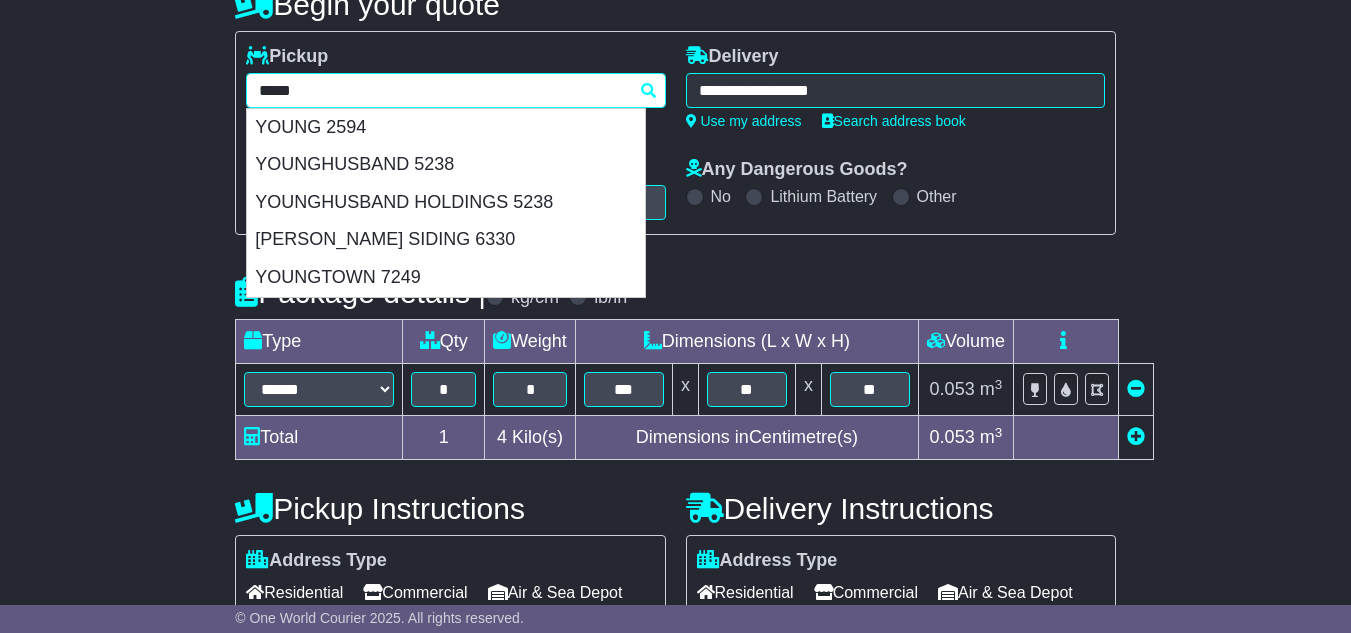 click on "***** YOUNG YOUNG 2594 YOUNGHUSBAND 5238 YOUNGHUSBAND HOLDINGS 5238 YOUNGS SIDING 6330 YOUNGTOWN 7249
Please provide city" at bounding box center [455, 97] 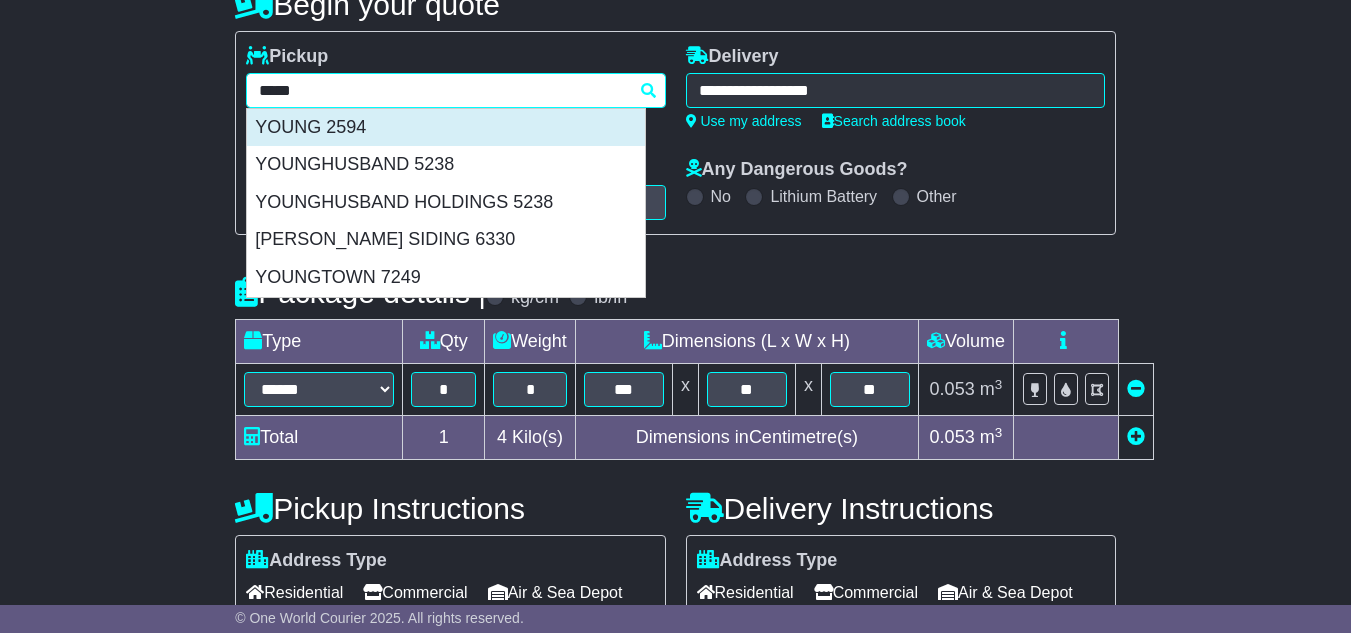 click on "YOUNG 2594" at bounding box center [446, 128] 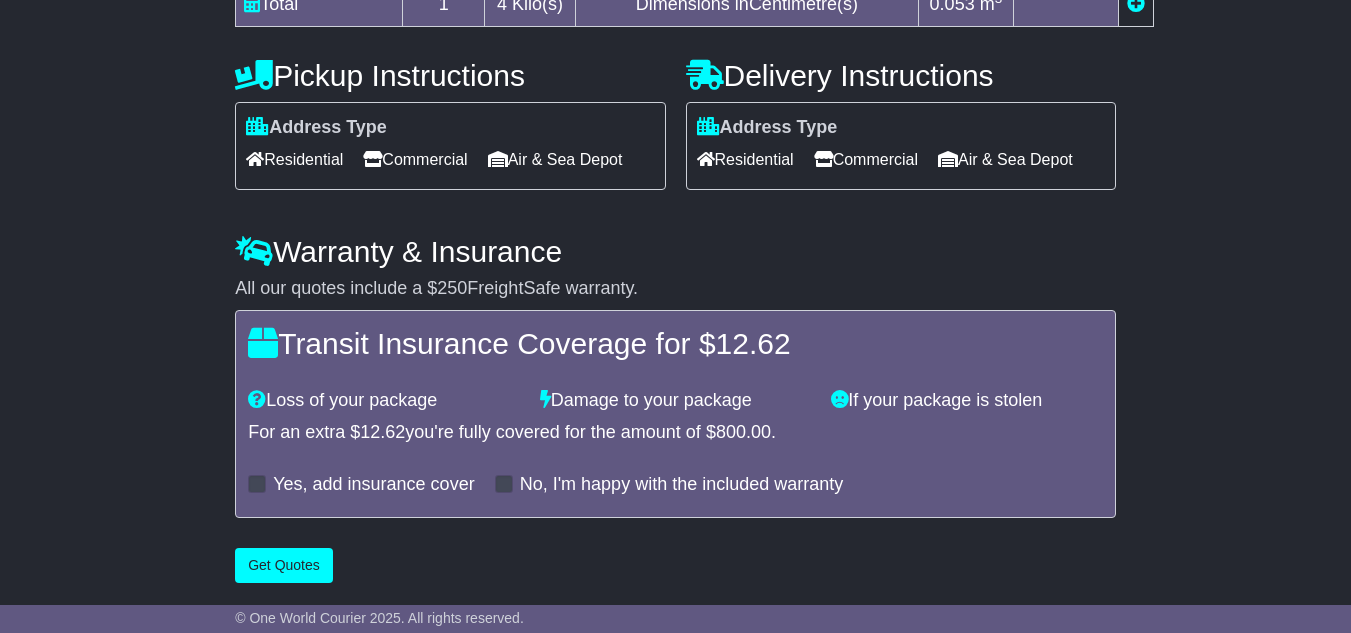type on "**********" 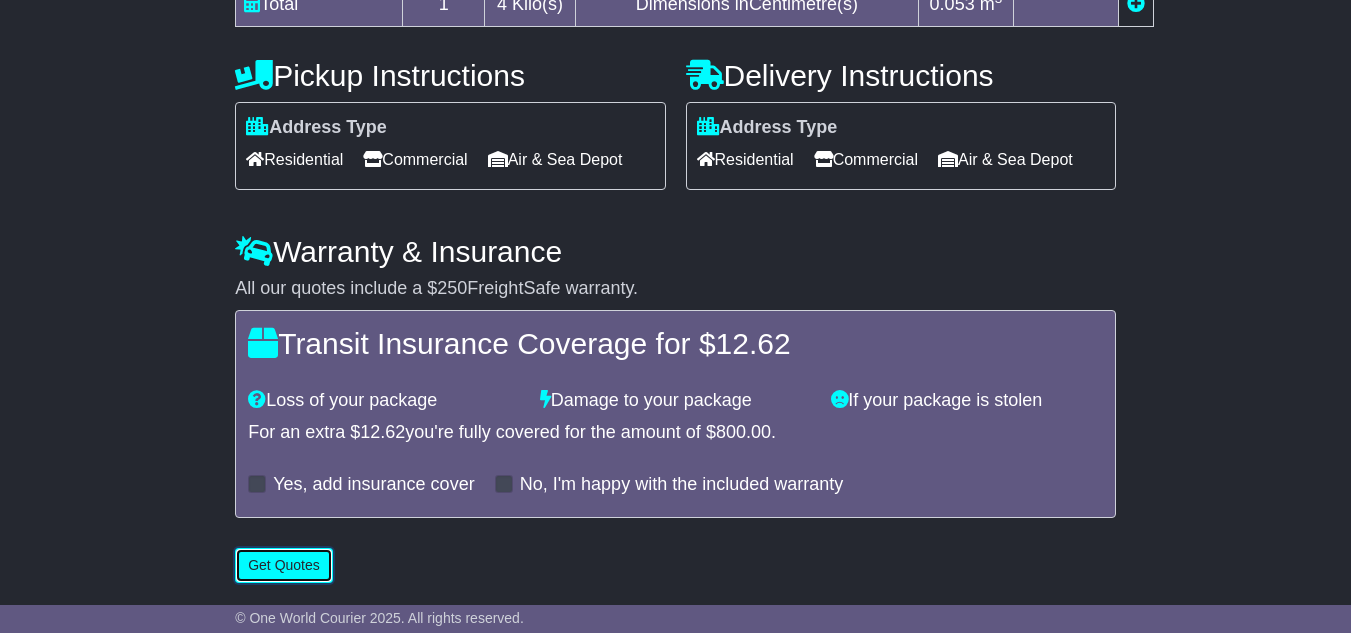 click on "Get Quotes" at bounding box center [284, 565] 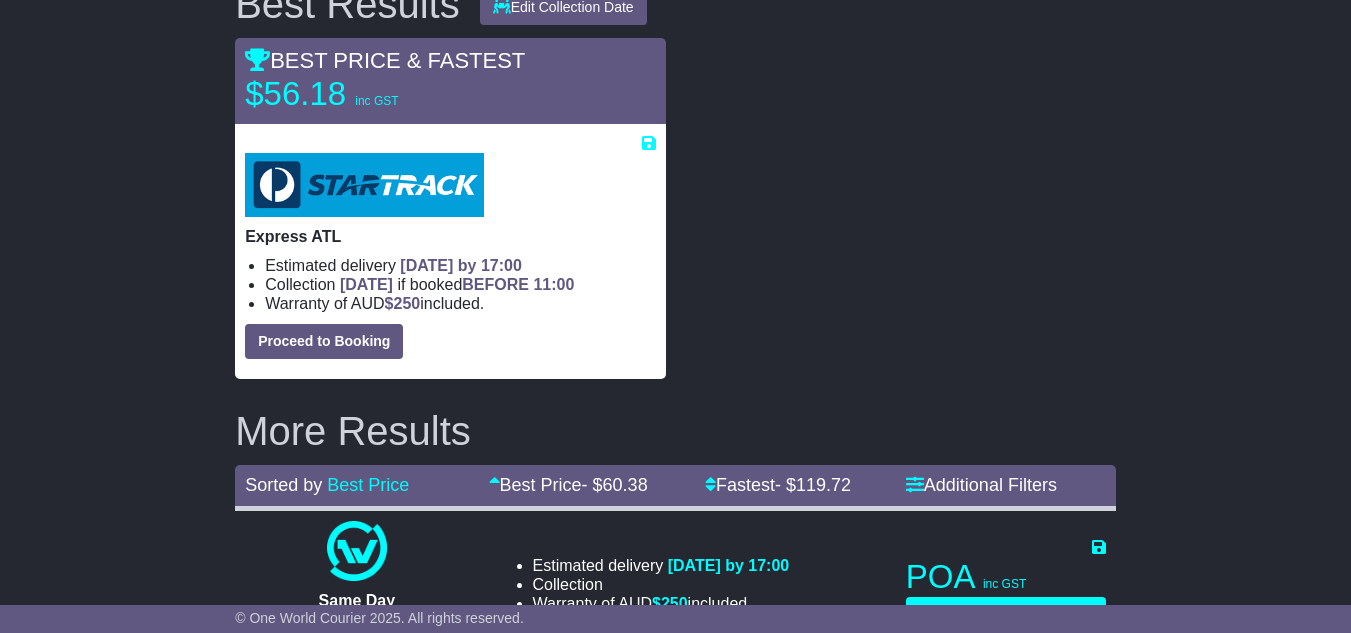 scroll, scrollTop: 307, scrollLeft: 0, axis: vertical 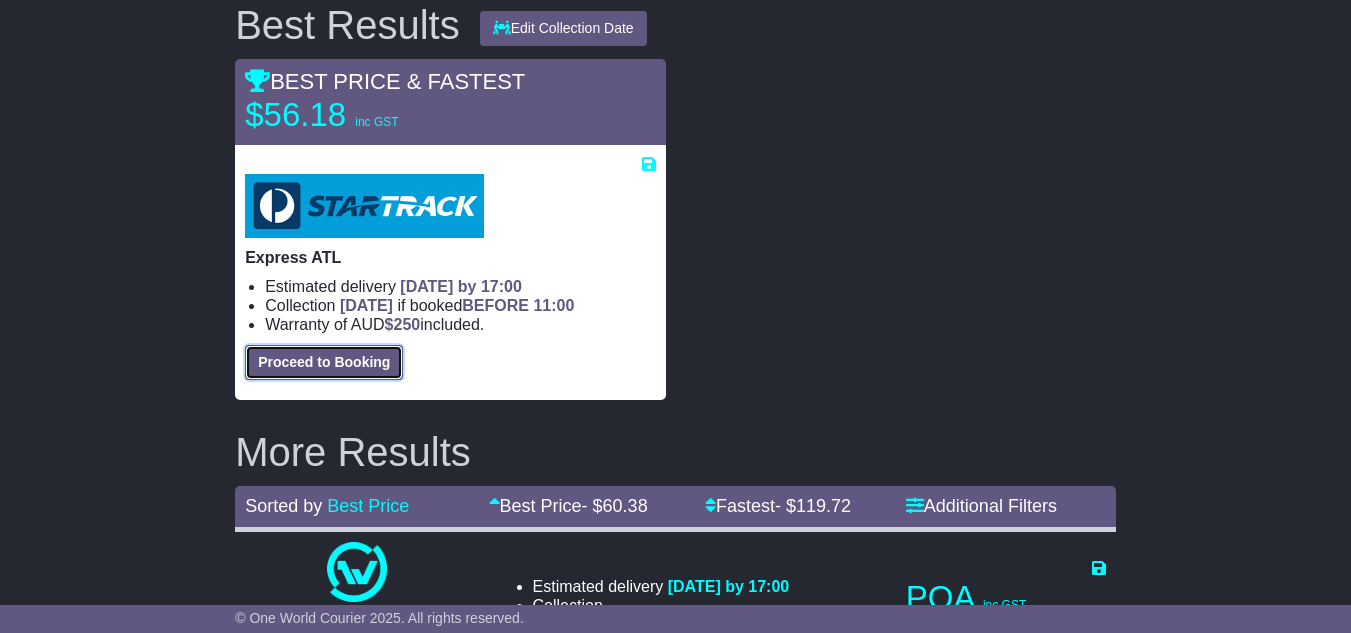 click on "Proceed to Booking" at bounding box center (324, 362) 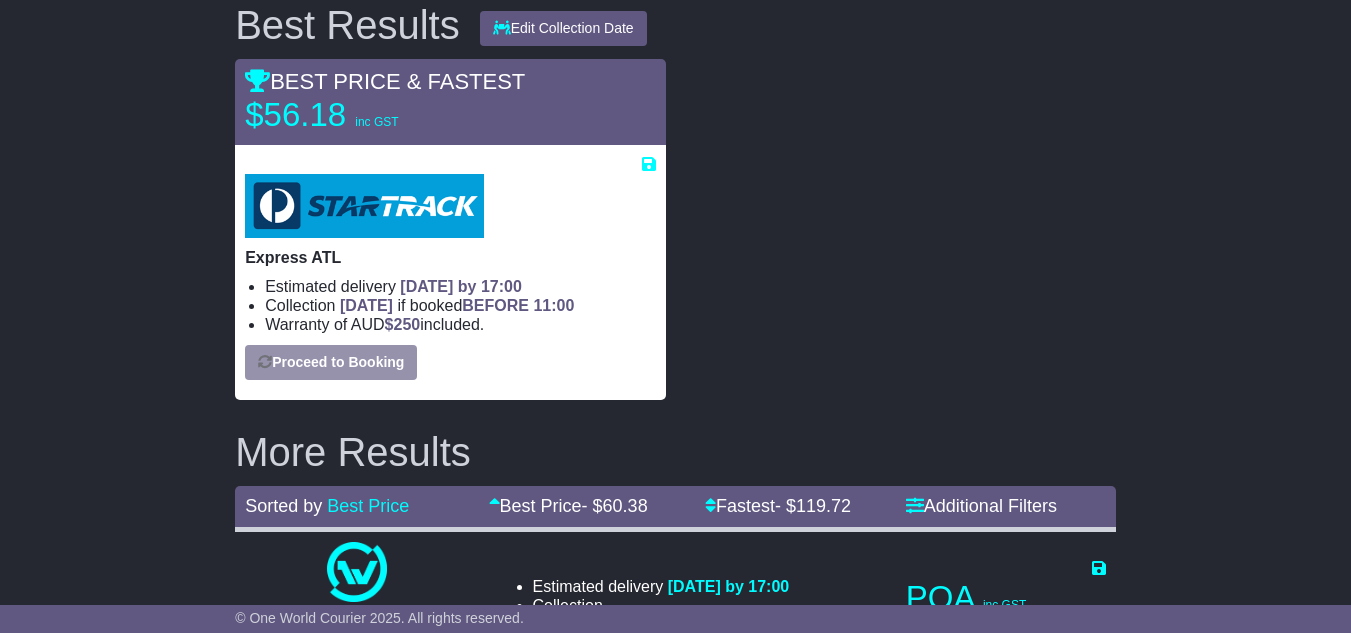 select on "**********" 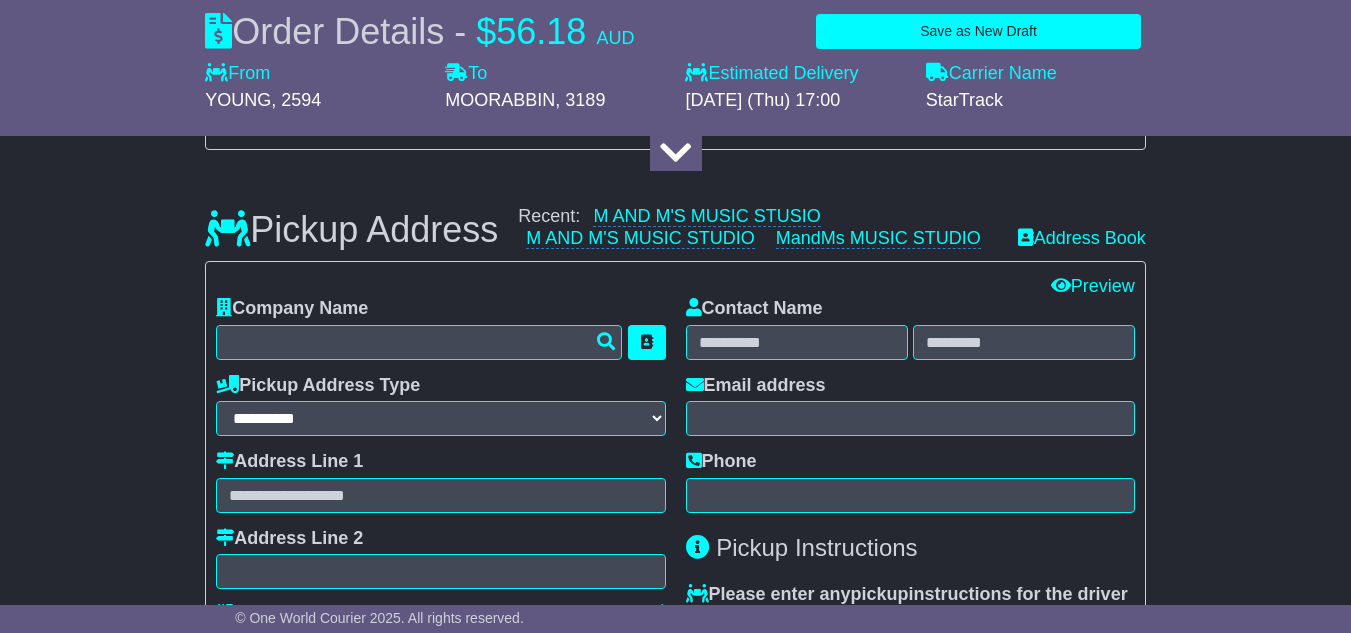 scroll, scrollTop: 507, scrollLeft: 0, axis: vertical 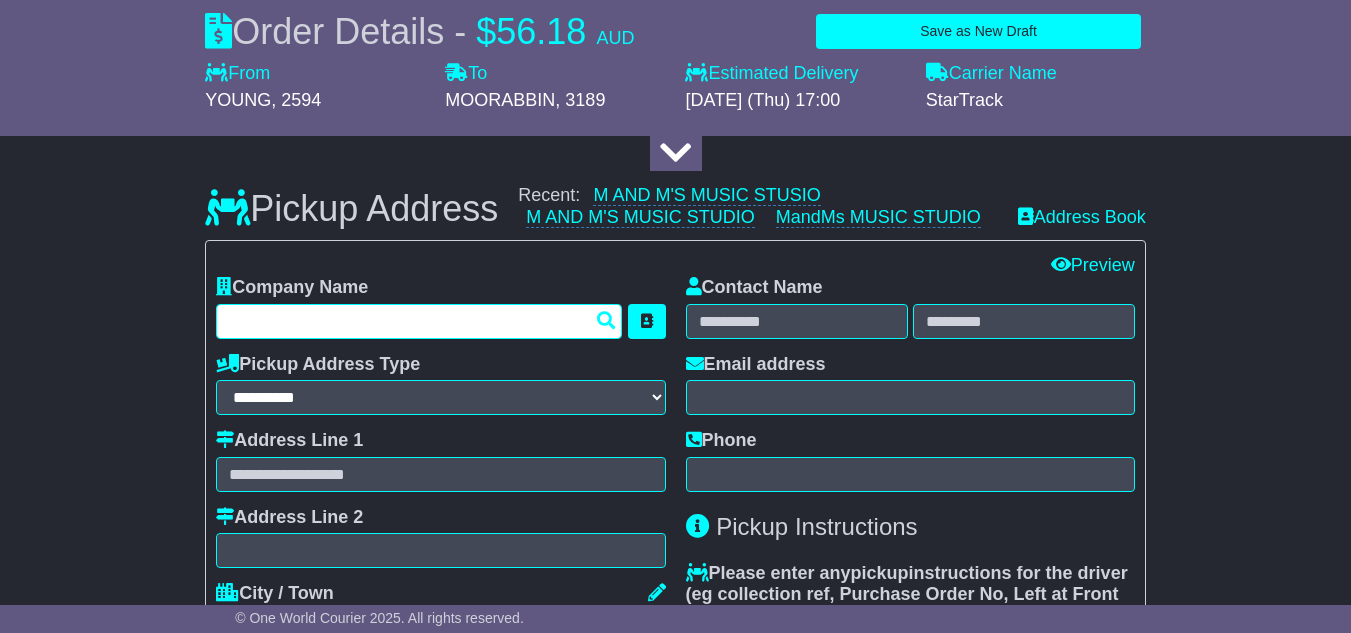 click at bounding box center [419, 321] 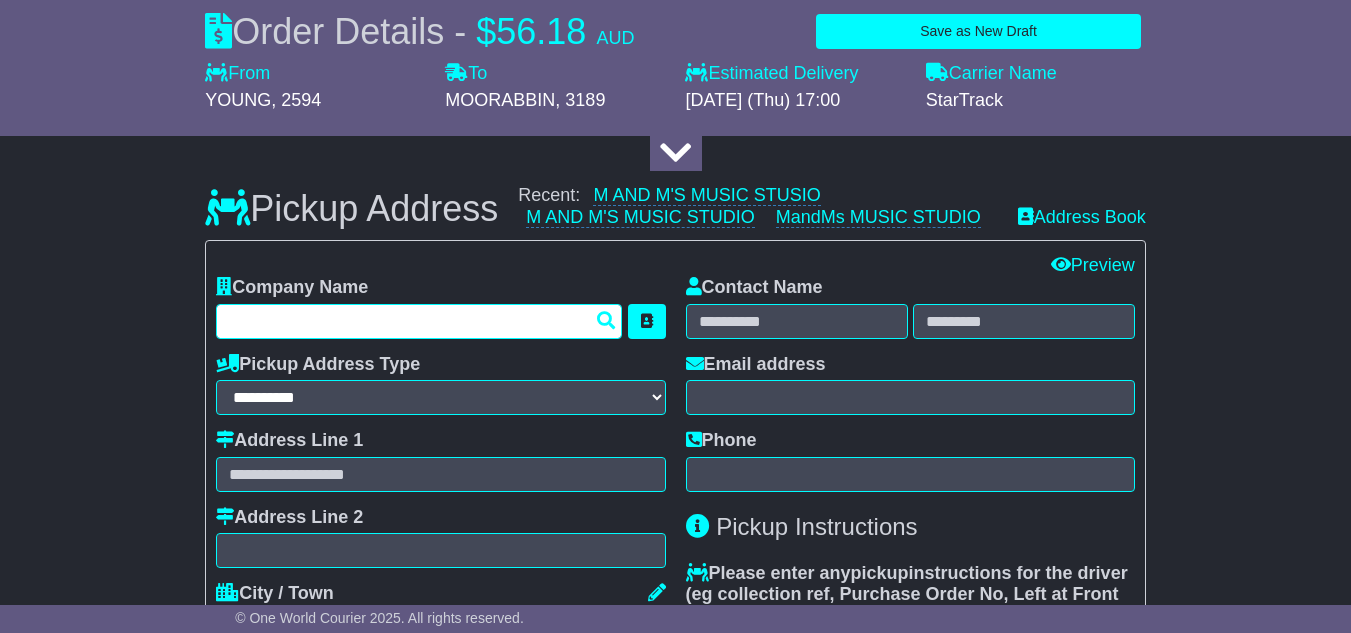 type on "**********" 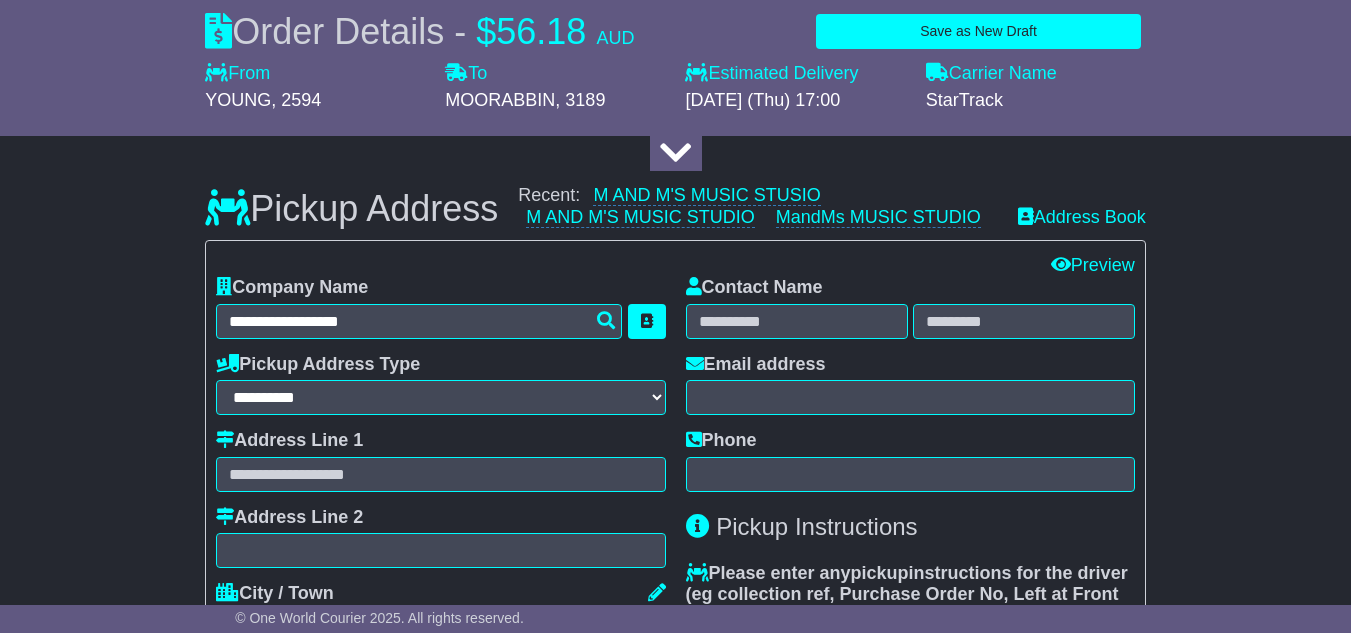 type on "**********" 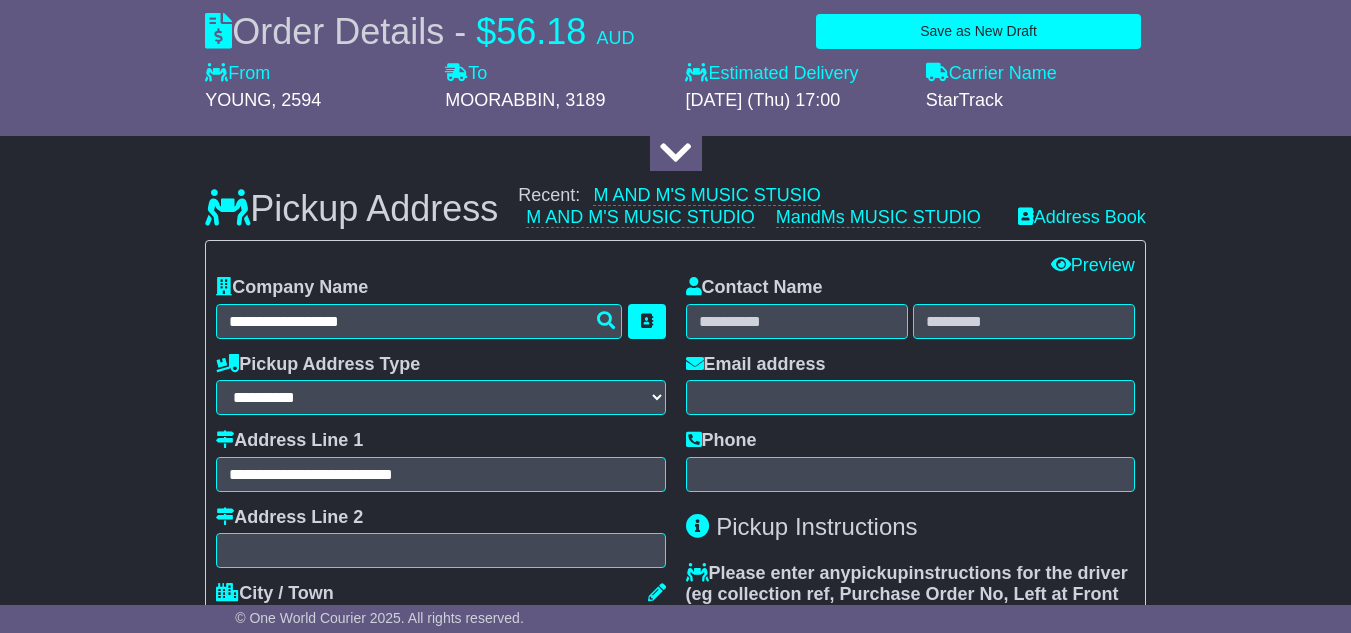type on "**********" 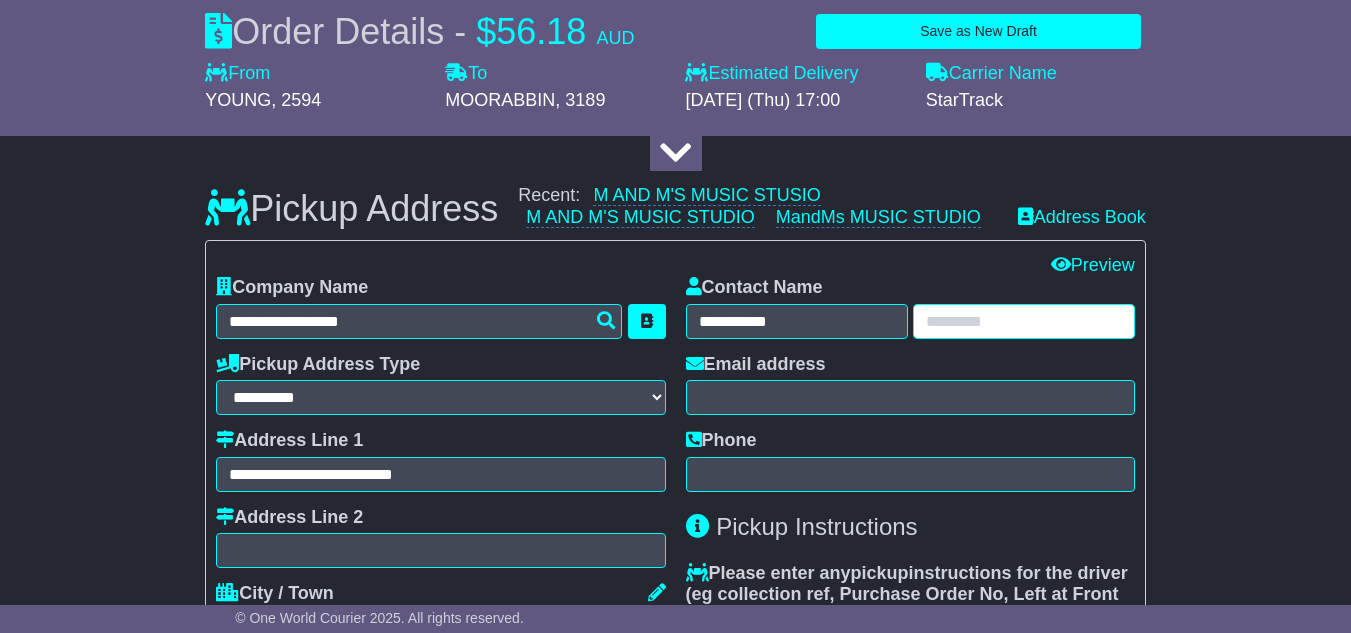 type on "******" 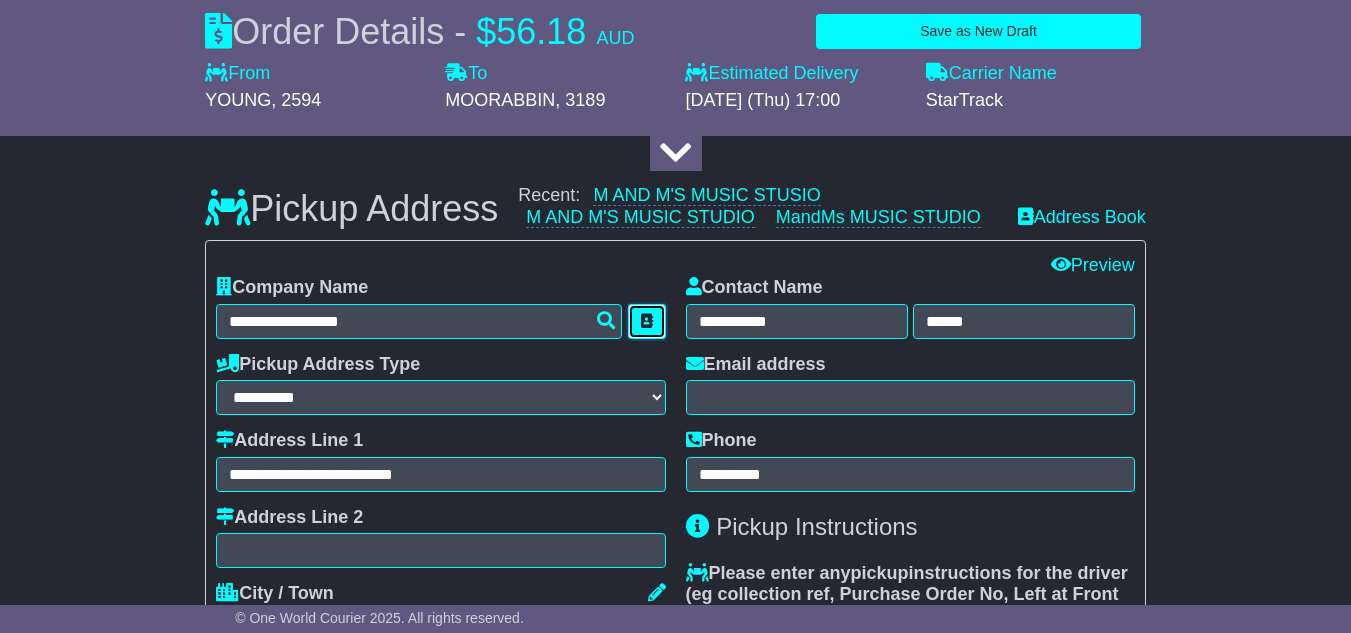 type 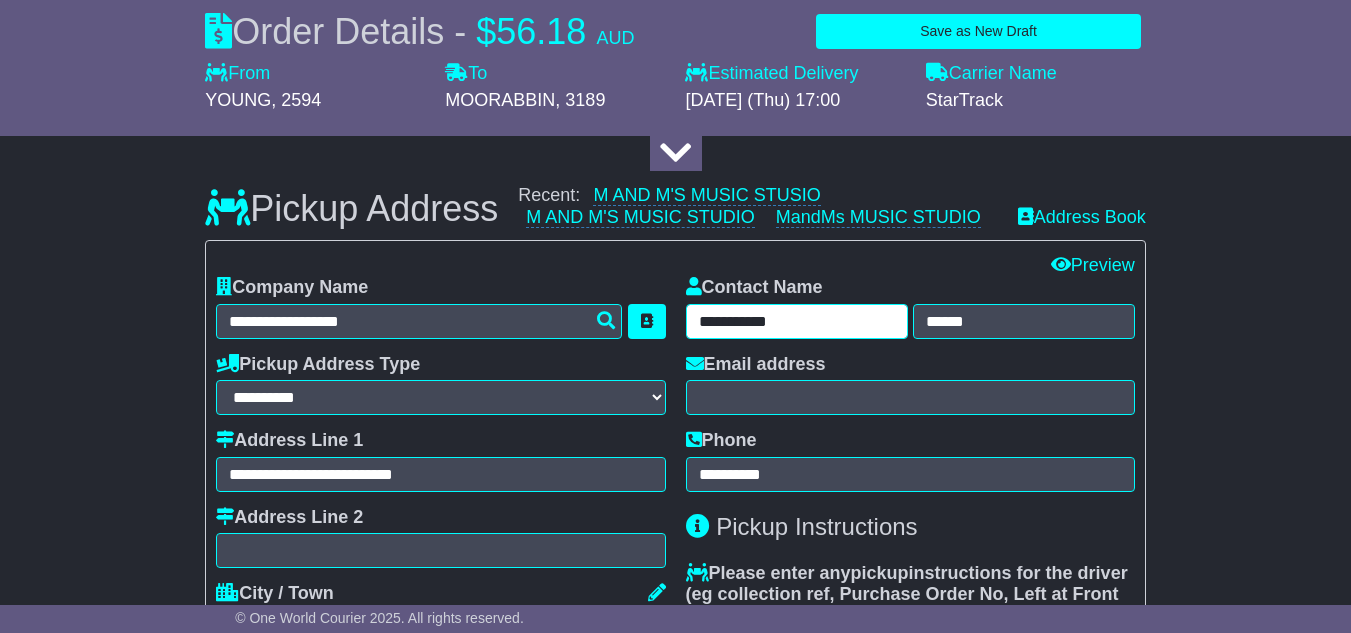 drag, startPoint x: 815, startPoint y: 355, endPoint x: 683, endPoint y: 352, distance: 132.03409 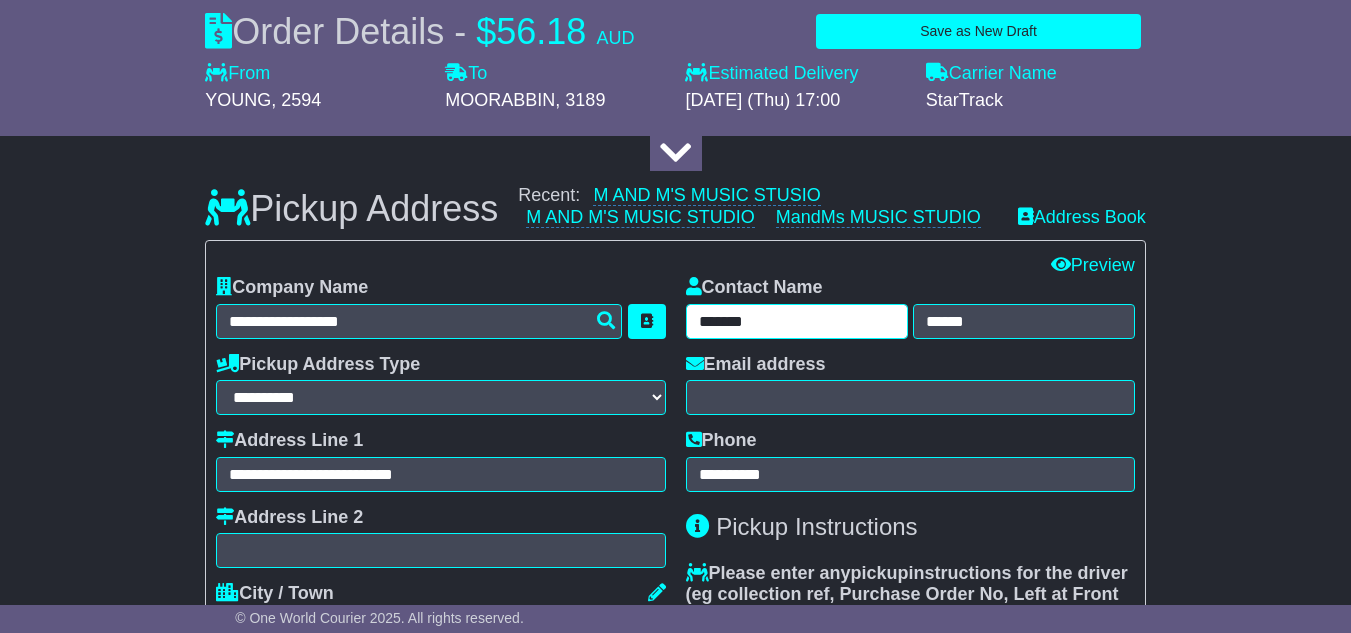 type on "*******" 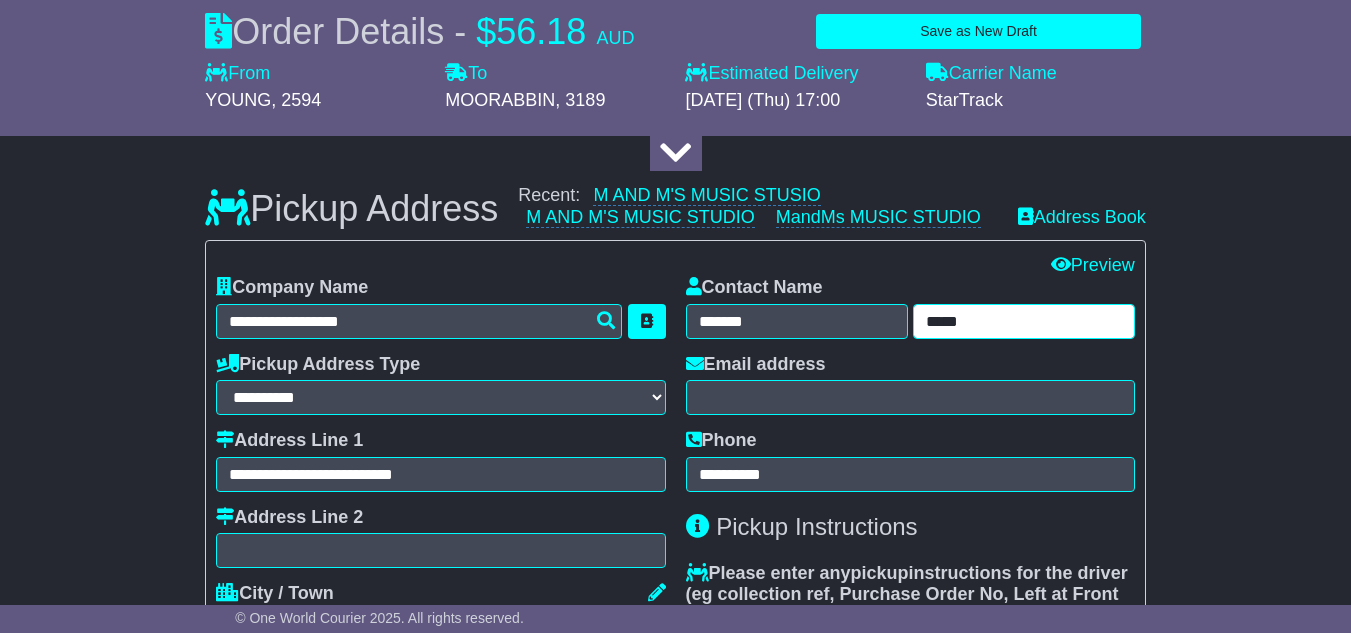 type on "*****" 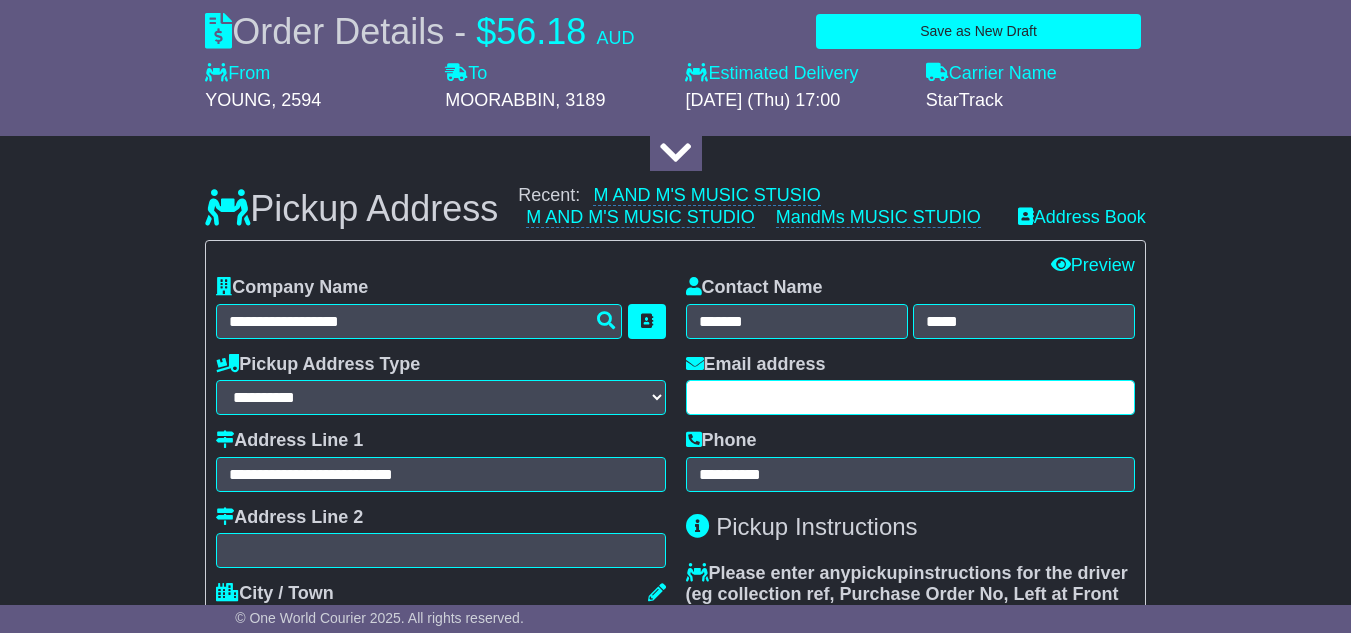 click at bounding box center [910, 397] 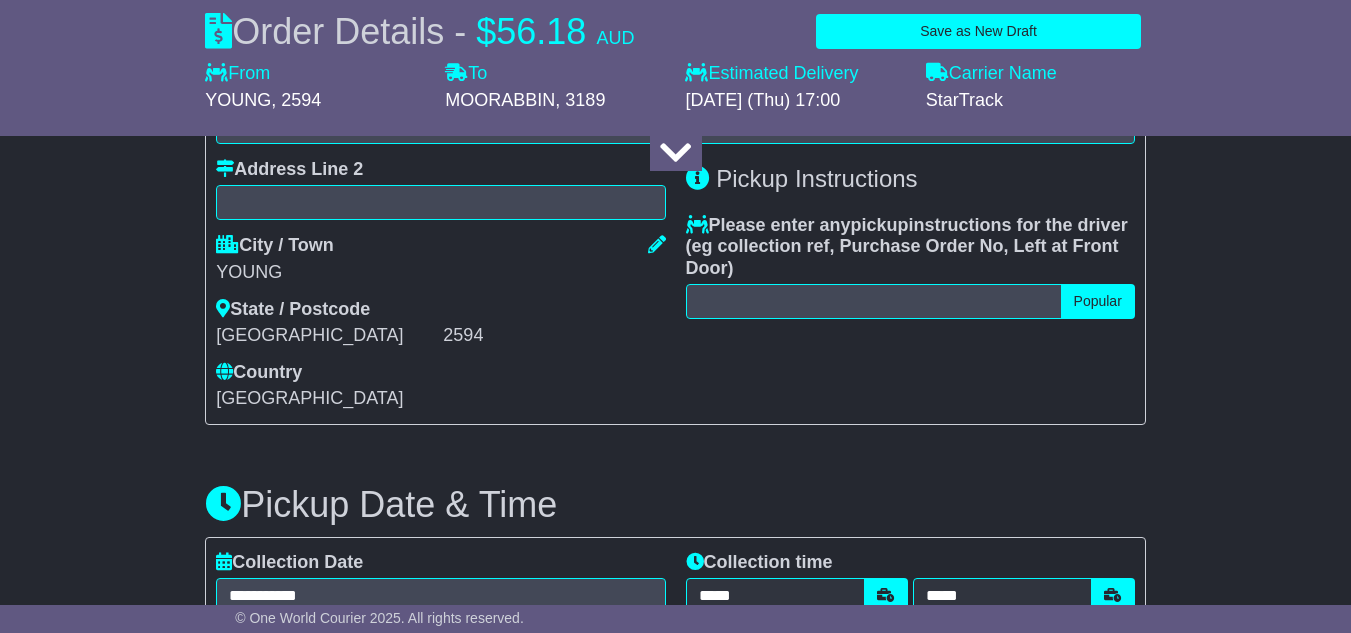 scroll, scrollTop: 907, scrollLeft: 0, axis: vertical 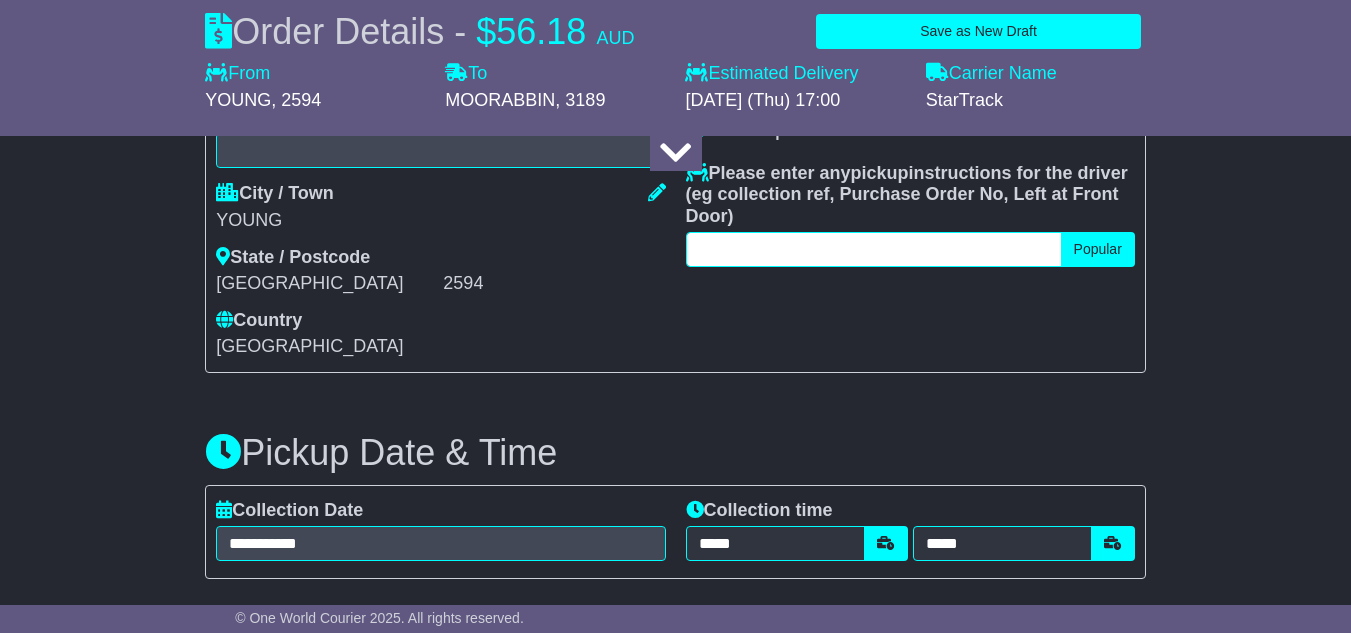 click at bounding box center (874, 249) 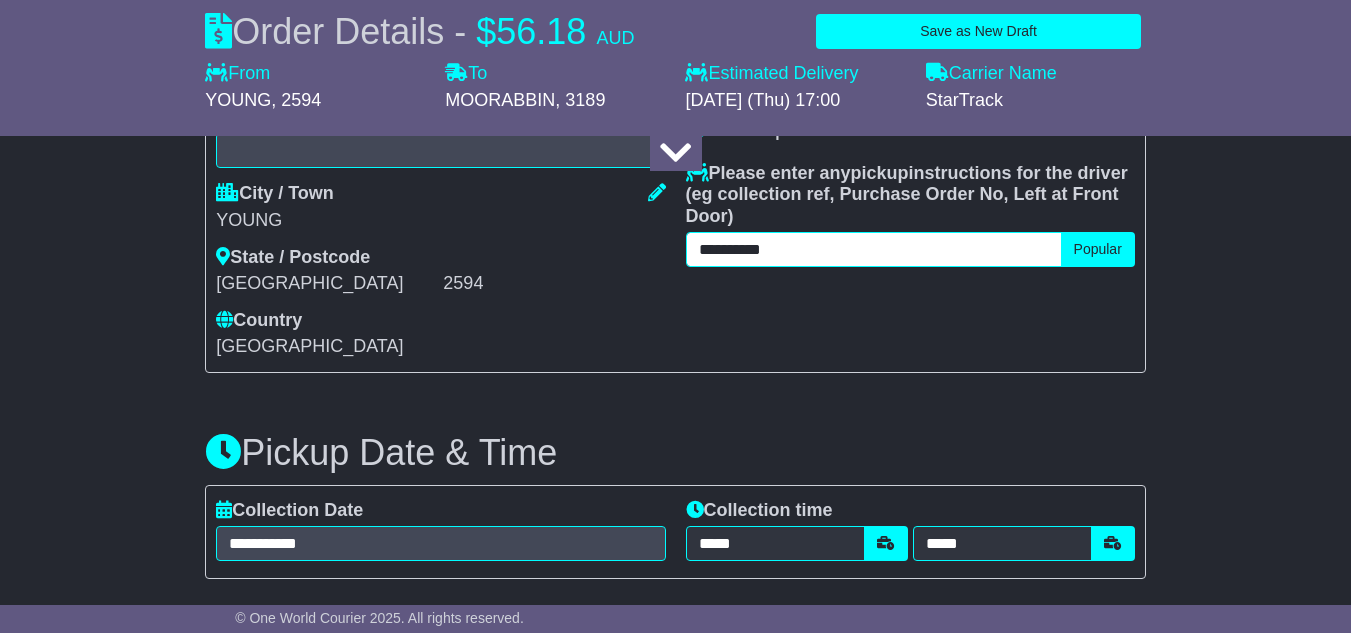 scroll, scrollTop: 1207, scrollLeft: 0, axis: vertical 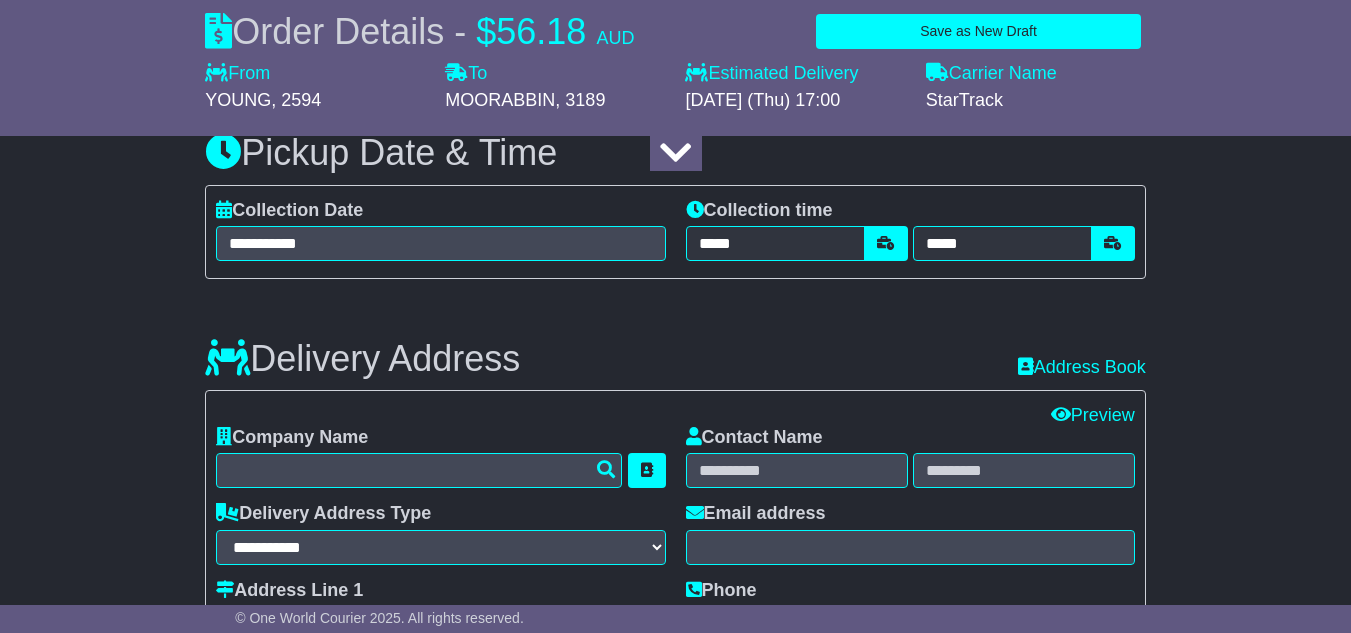 type on "**********" 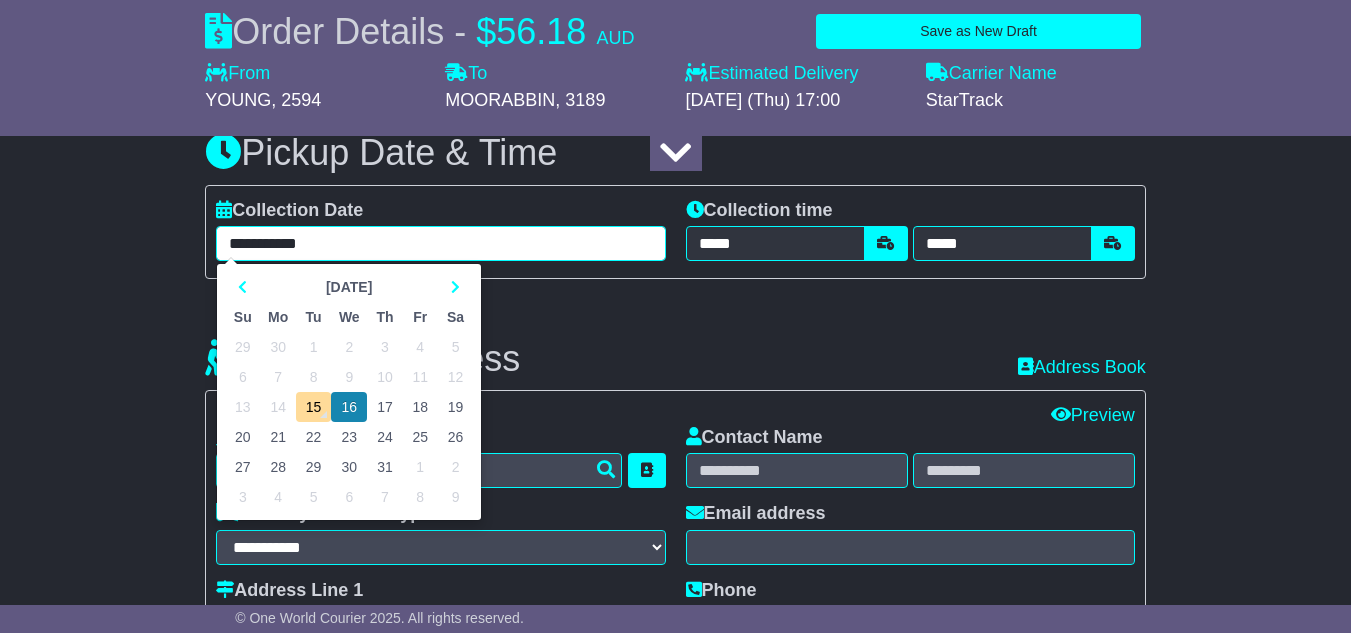 drag, startPoint x: 328, startPoint y: 273, endPoint x: 131, endPoint y: 280, distance: 197.12433 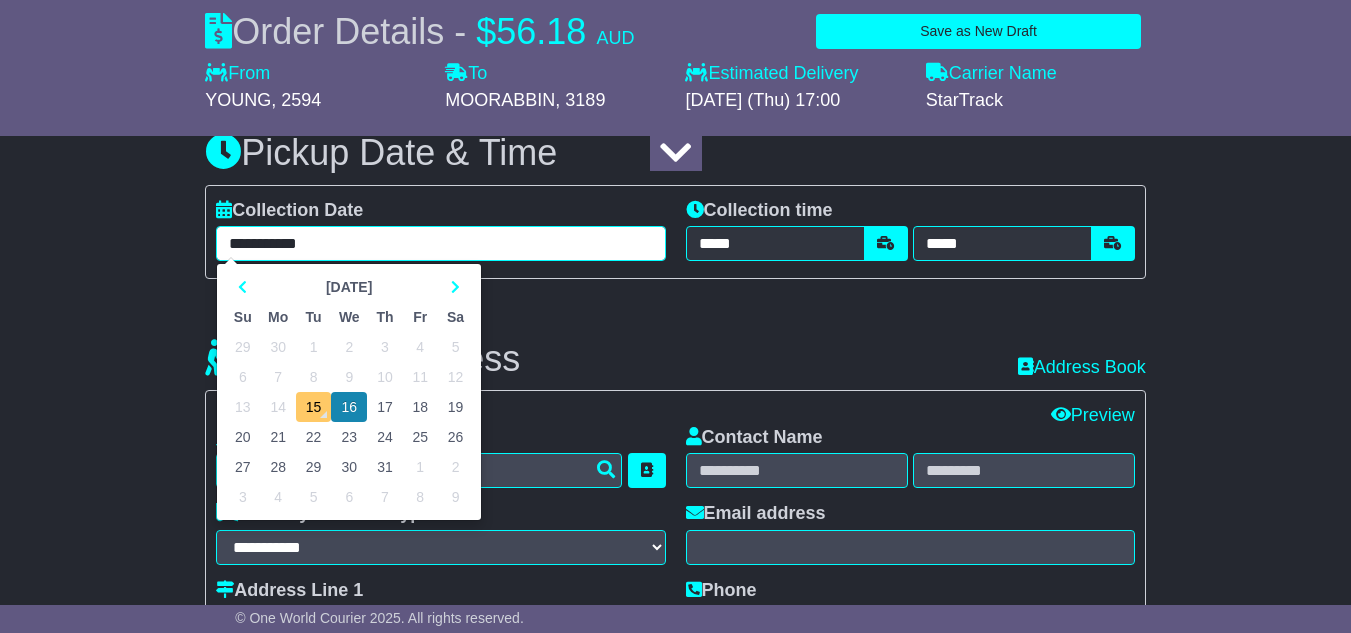 click on "15" at bounding box center (313, 407) 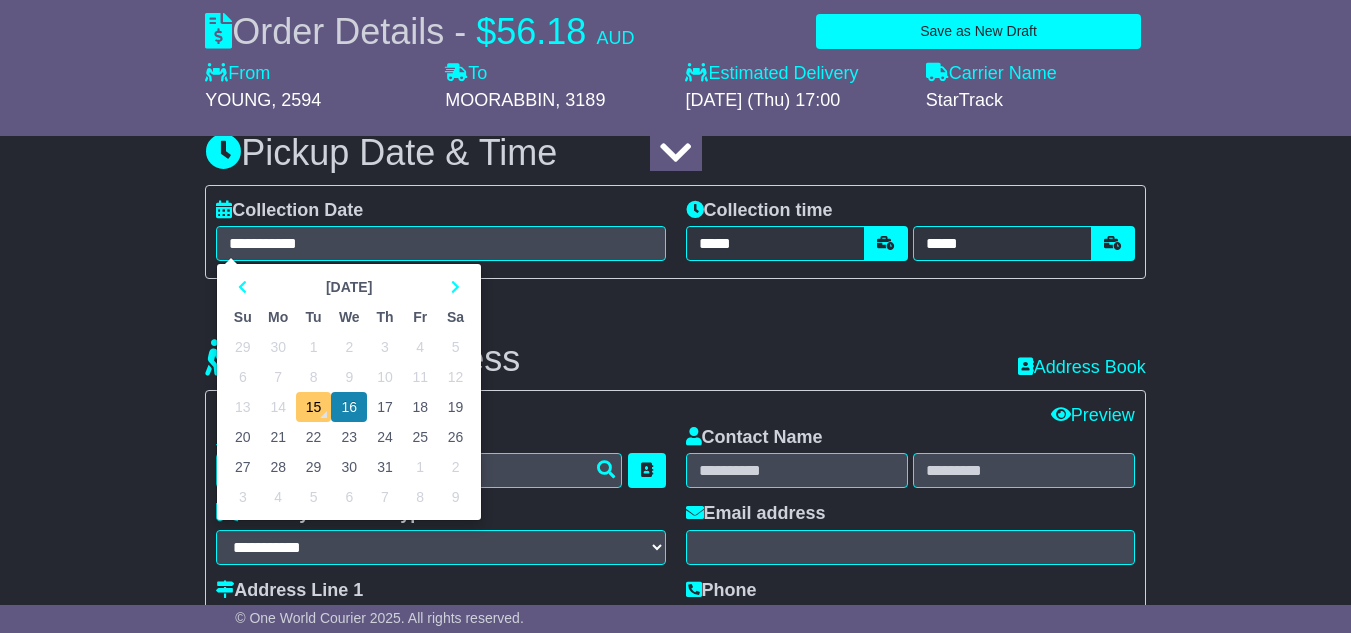 type on "**********" 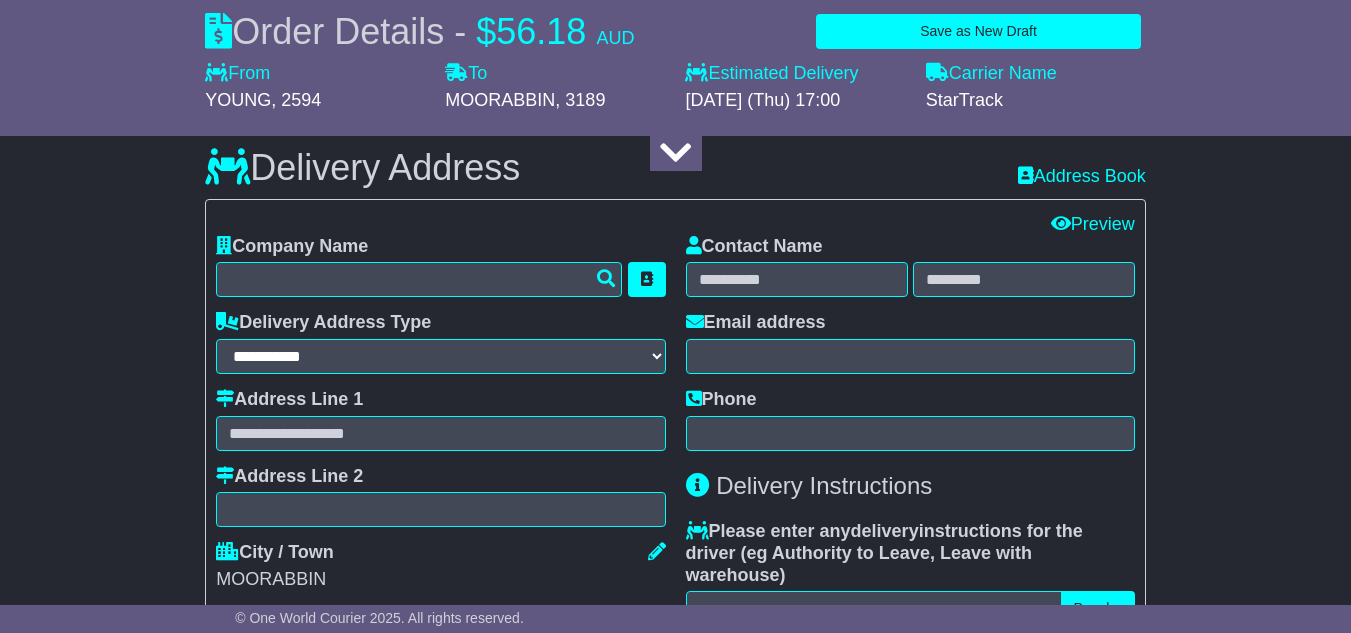 scroll, scrollTop: 1407, scrollLeft: 0, axis: vertical 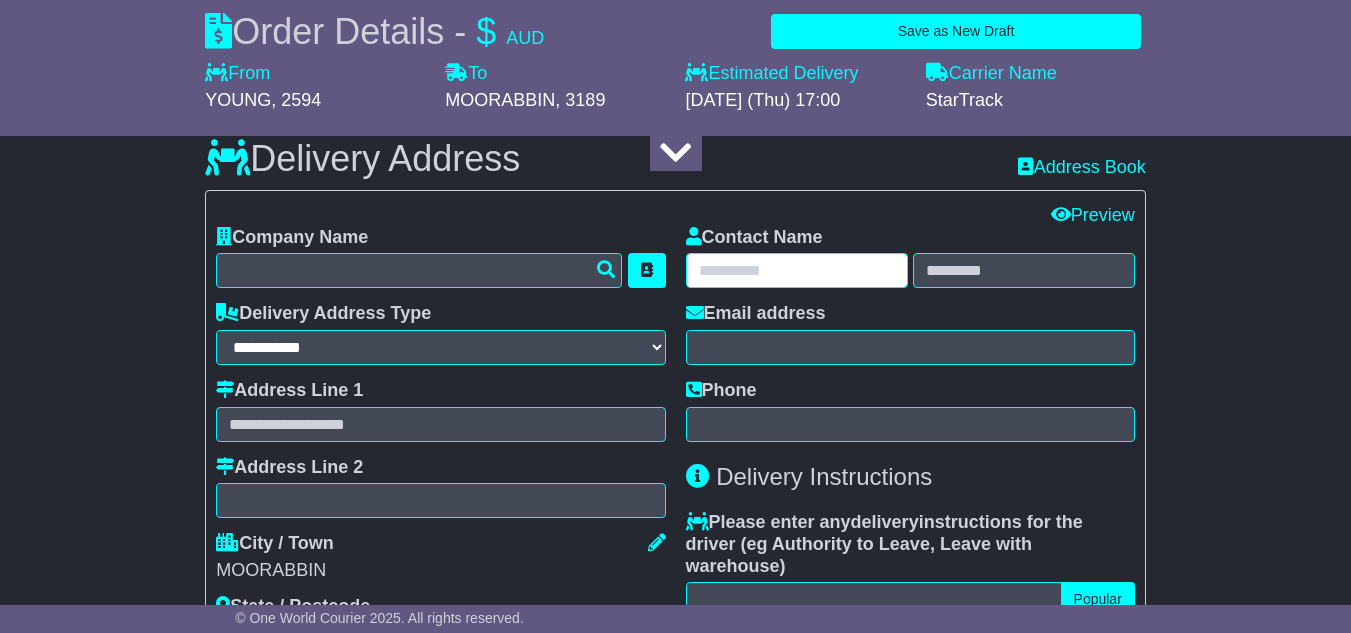 click at bounding box center [797, 270] 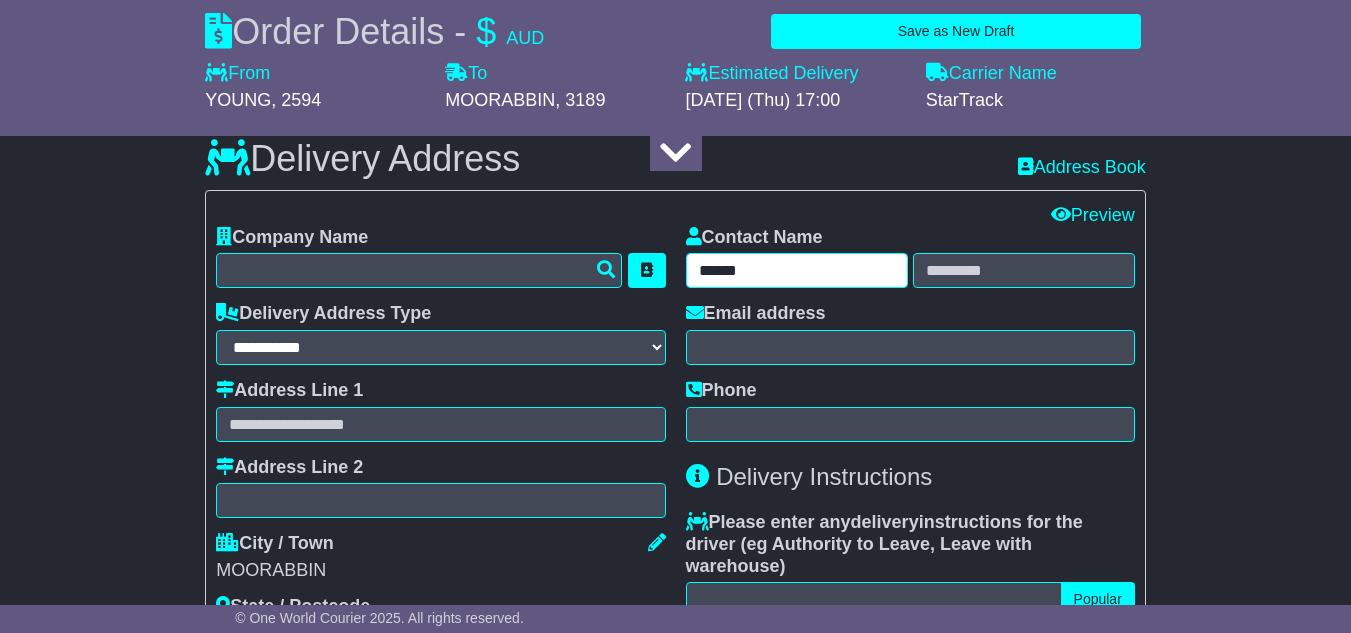type on "******" 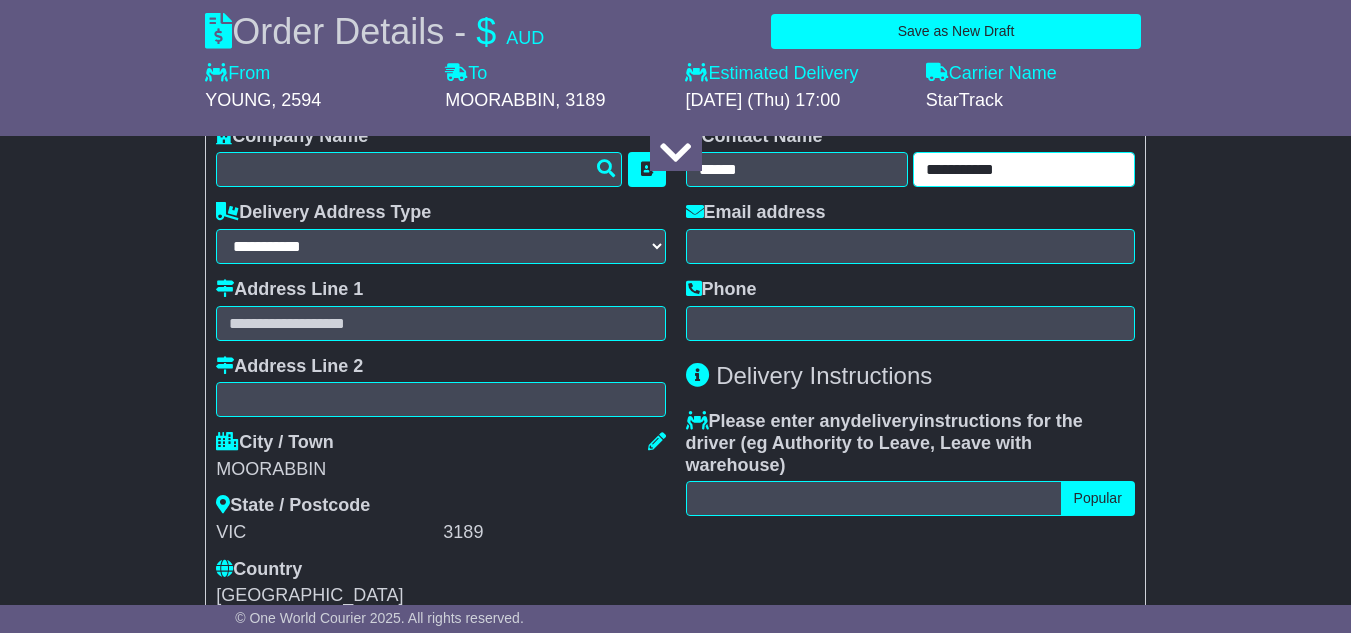 scroll, scrollTop: 1507, scrollLeft: 0, axis: vertical 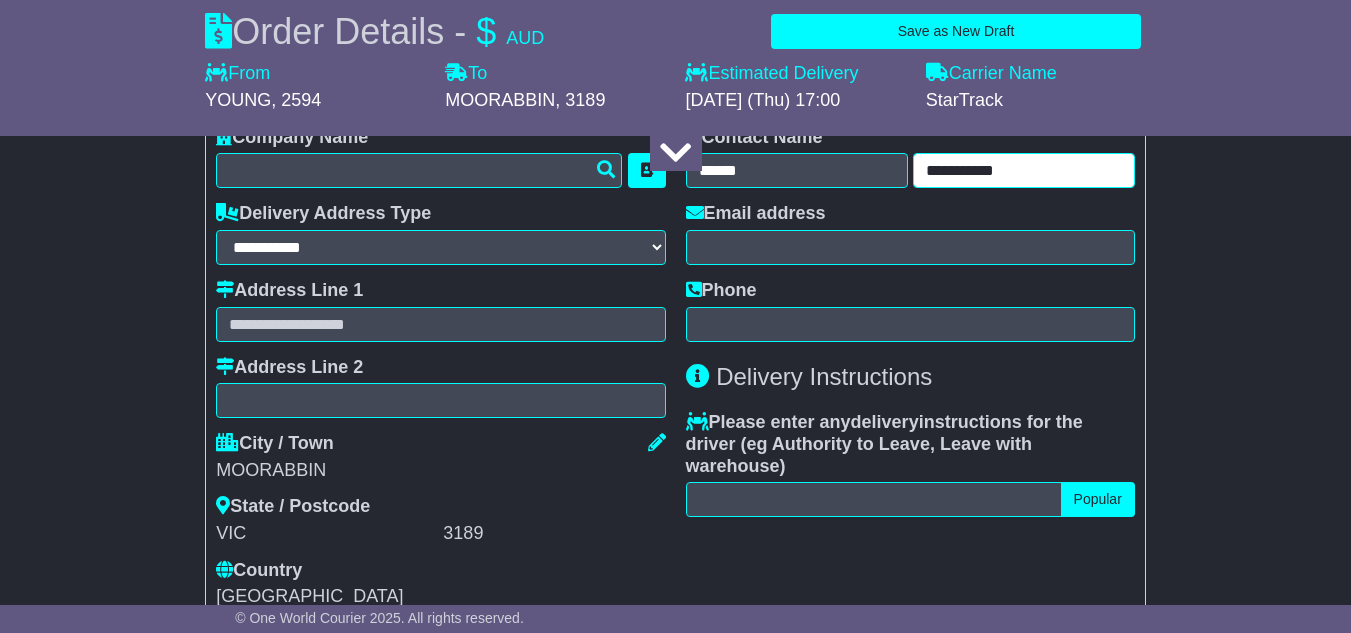 type on "**********" 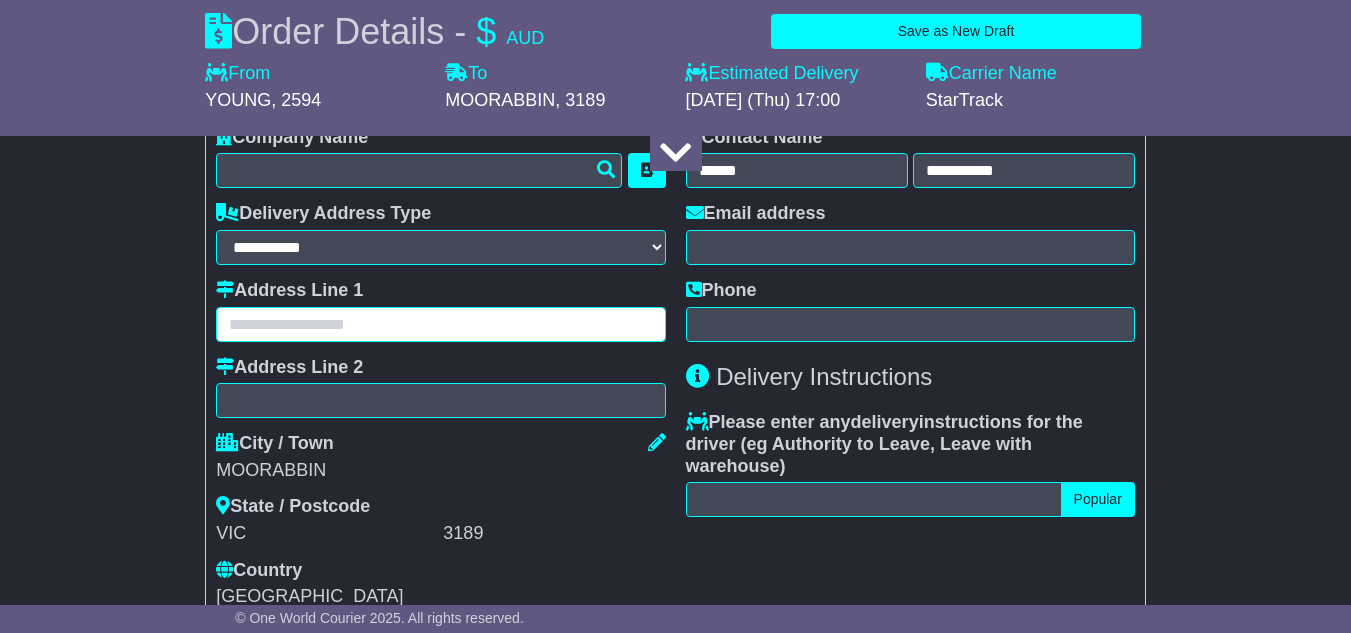 click at bounding box center [440, 324] 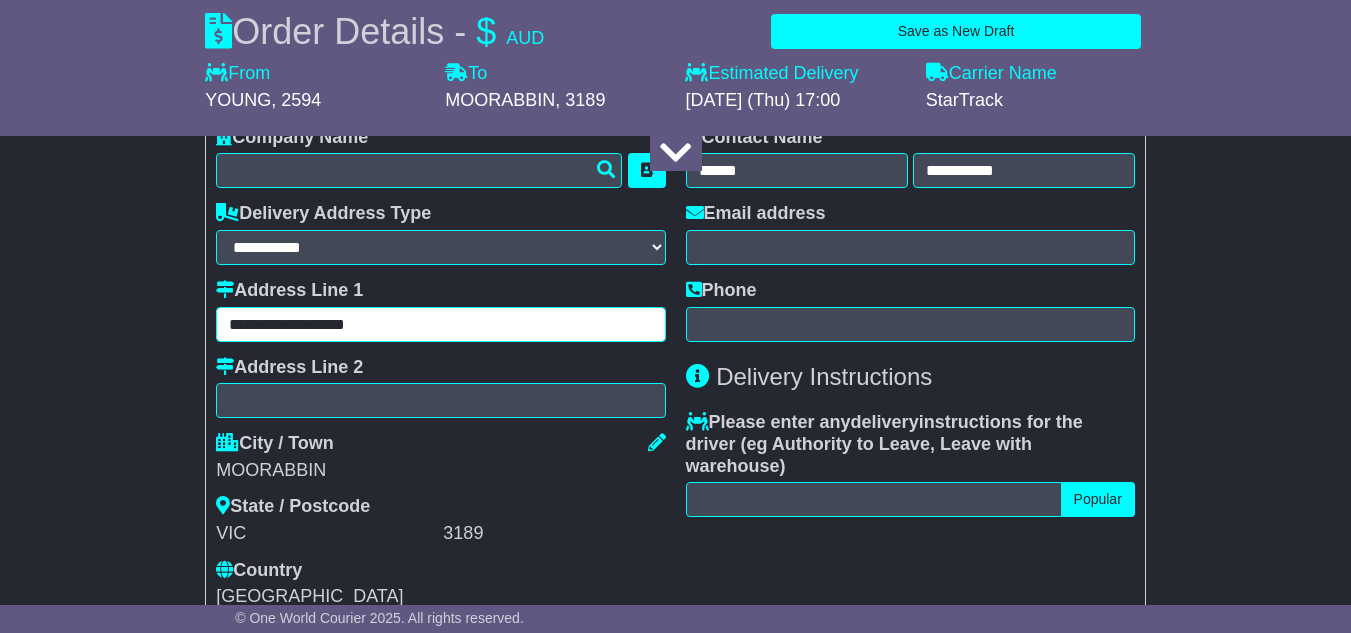 type on "**********" 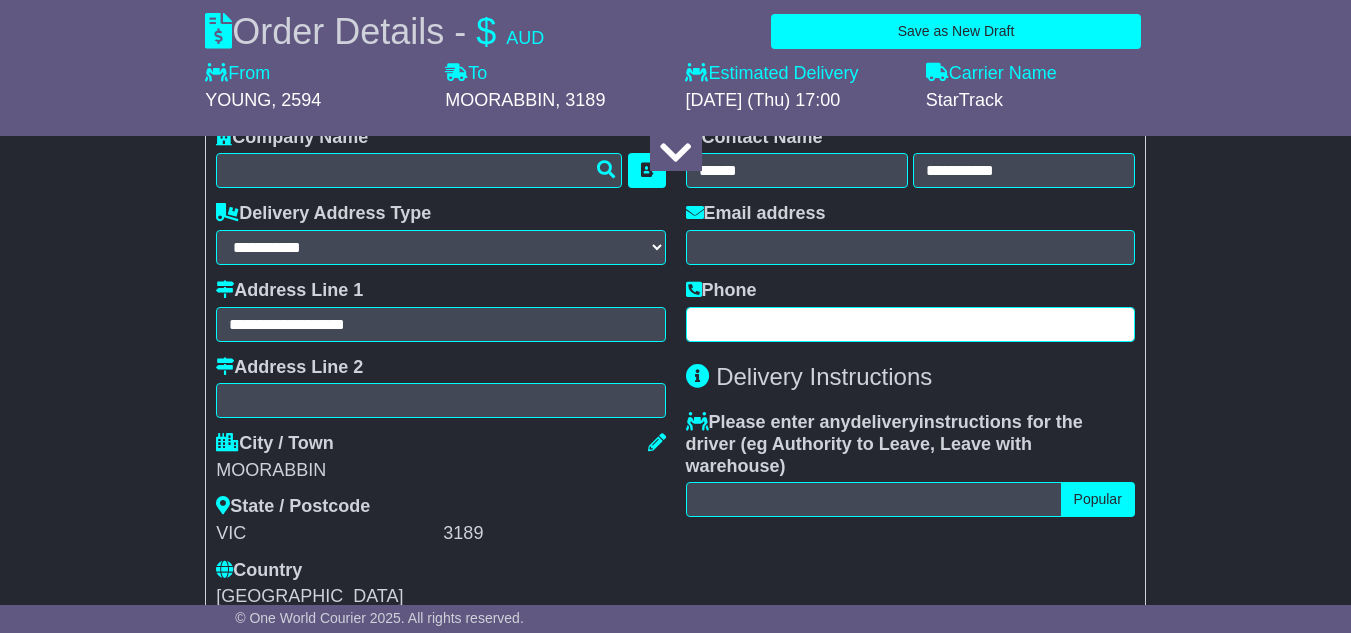 click at bounding box center [910, 324] 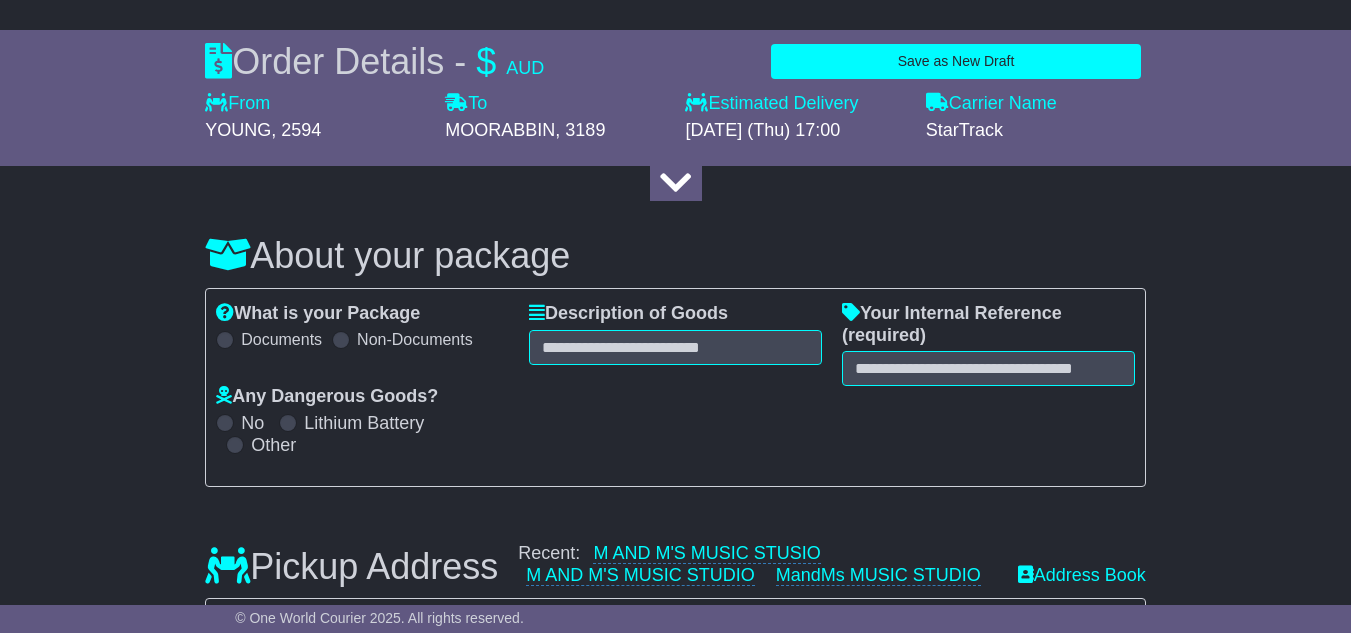 scroll, scrollTop: 107, scrollLeft: 0, axis: vertical 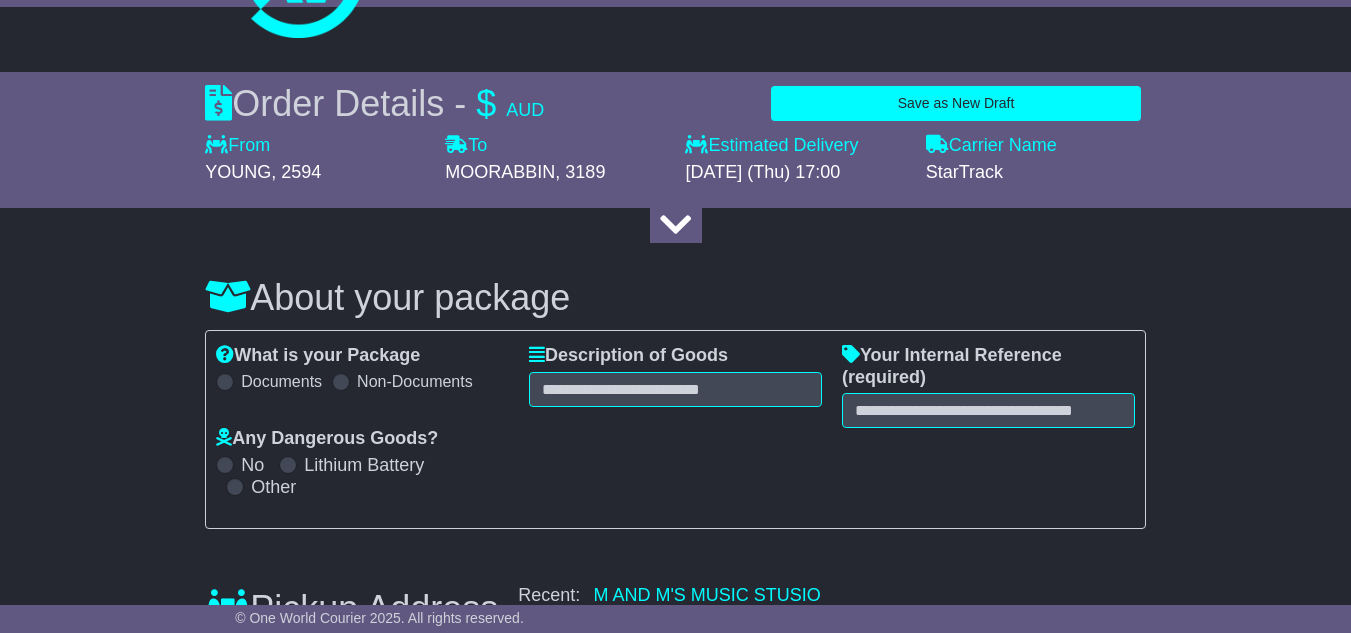type on "**********" 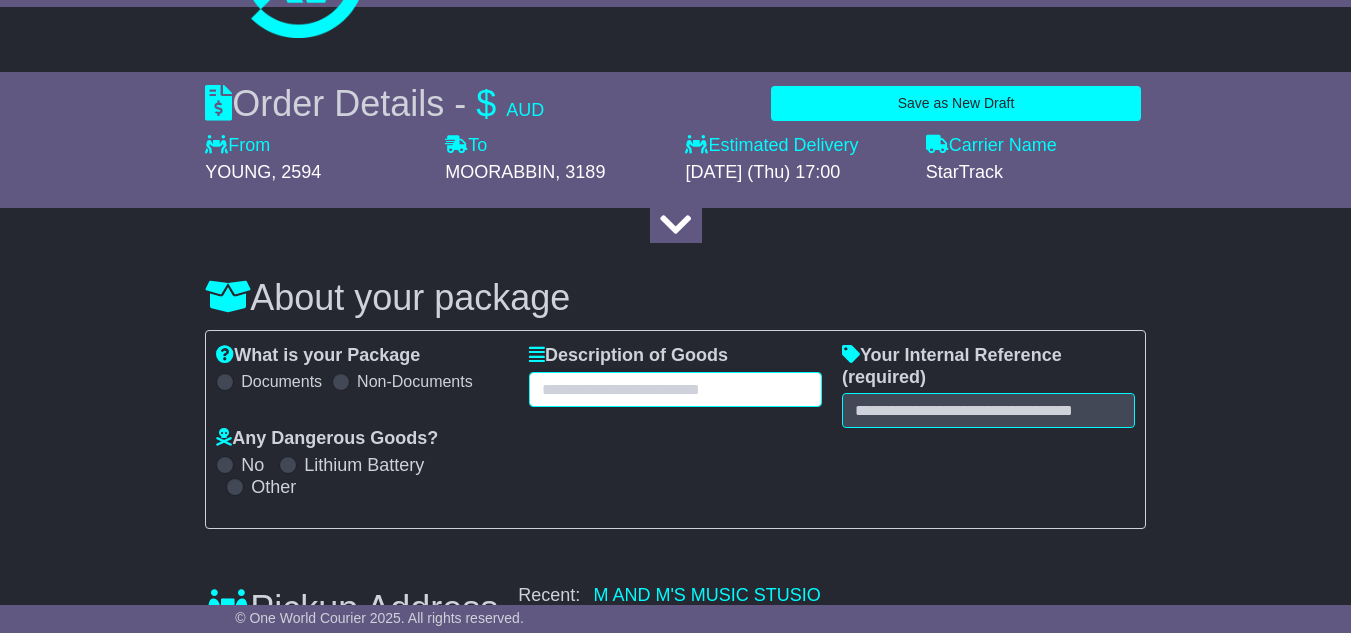 click at bounding box center (675, 389) 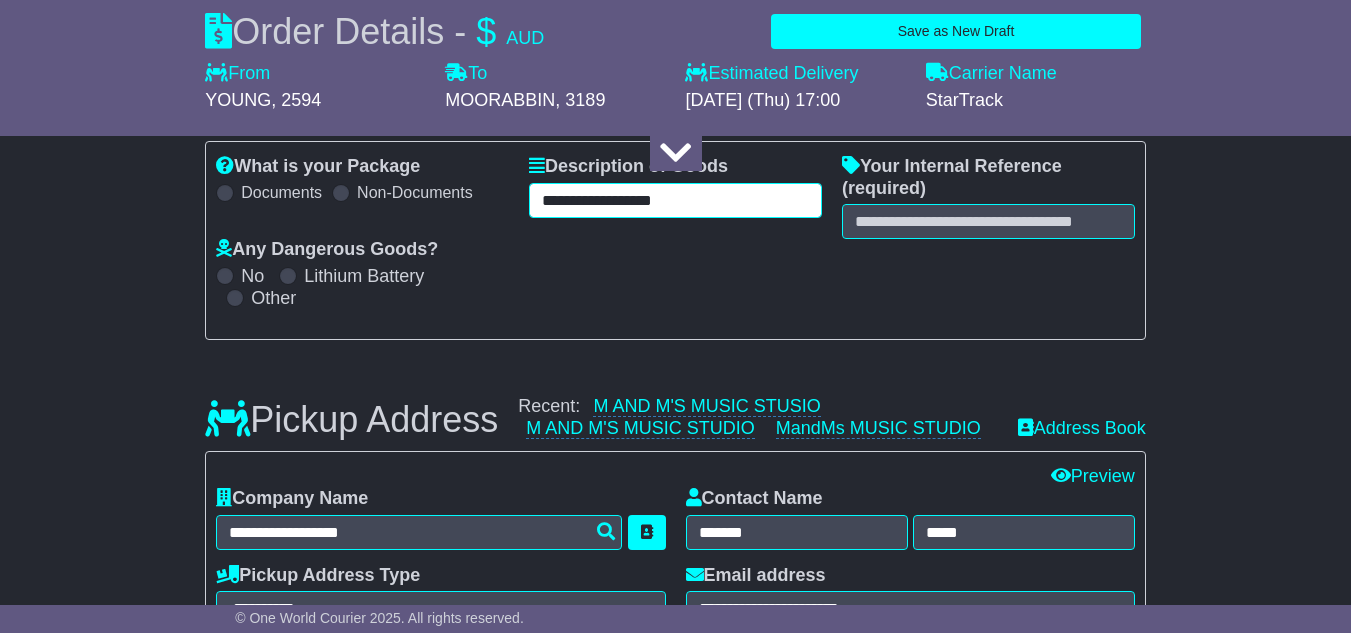 scroll, scrollTop: 307, scrollLeft: 0, axis: vertical 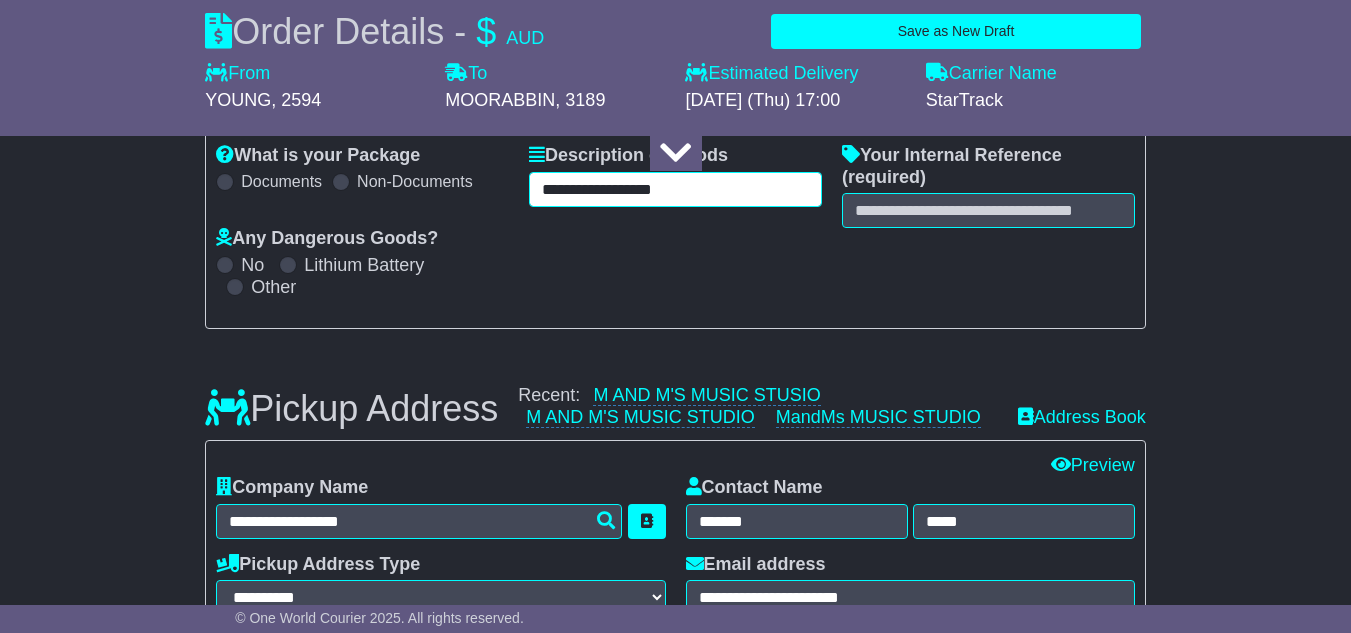 type on "**********" 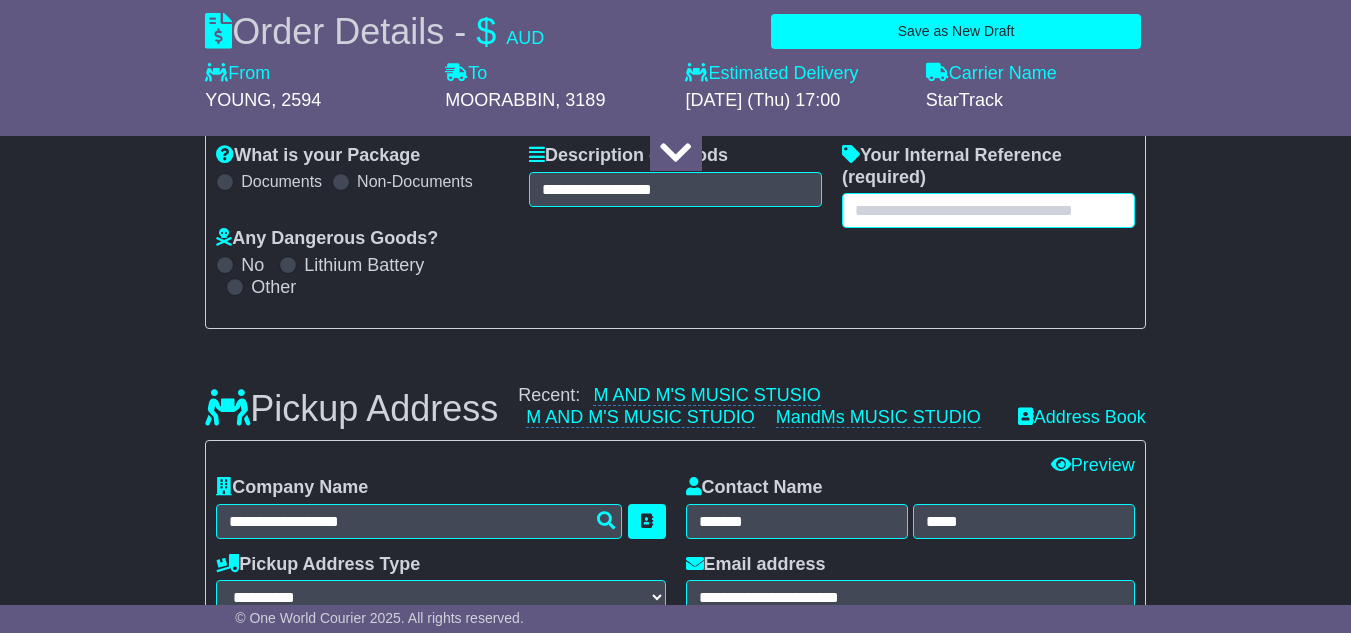 click at bounding box center (988, 210) 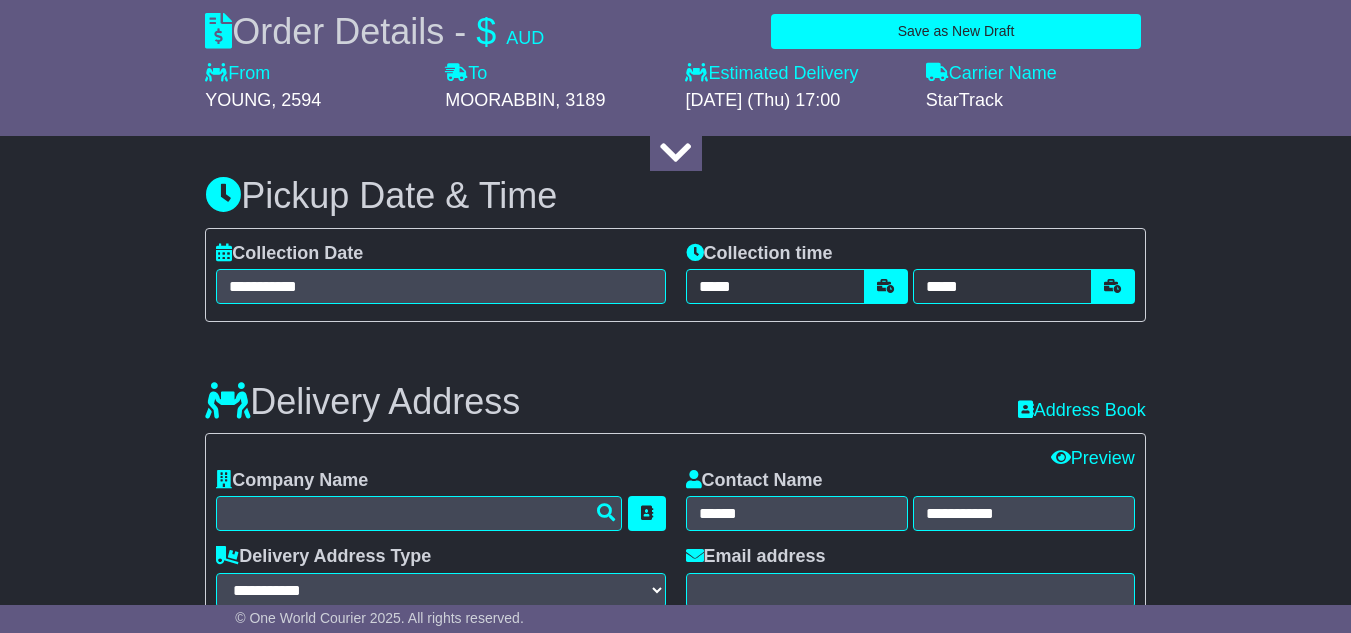 scroll, scrollTop: 1160, scrollLeft: 0, axis: vertical 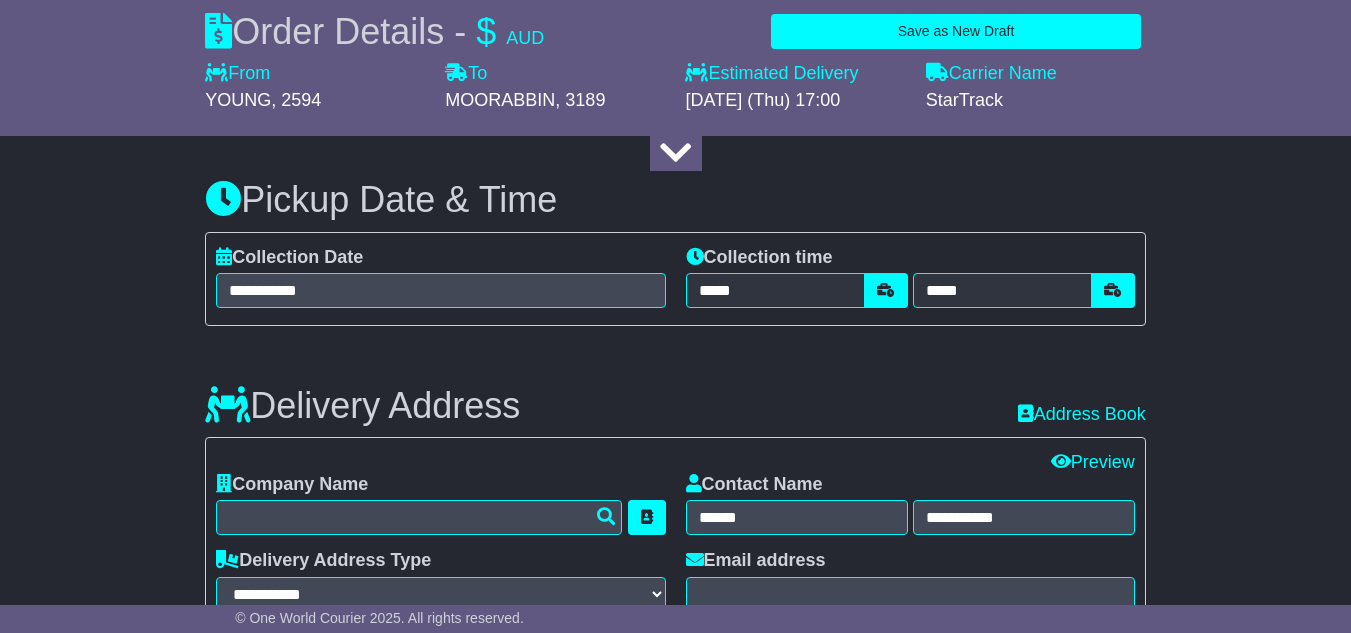 type on "*******" 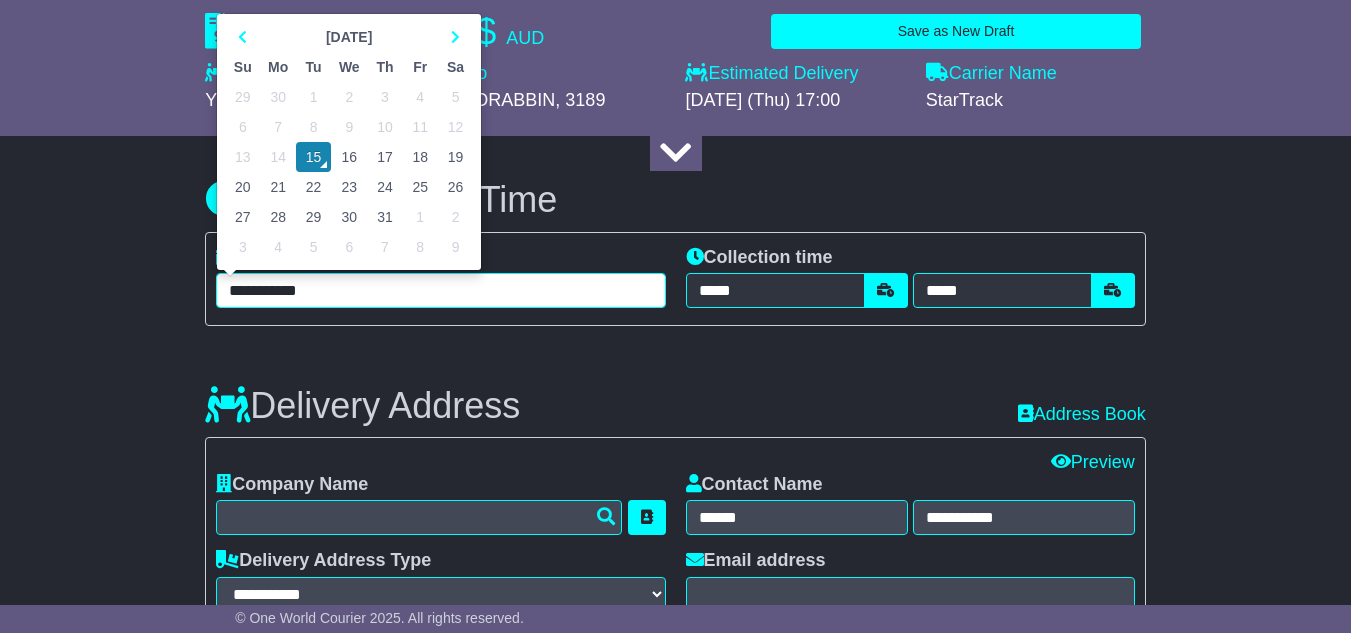 drag, startPoint x: 426, startPoint y: 310, endPoint x: 412, endPoint y: 313, distance: 14.3178215 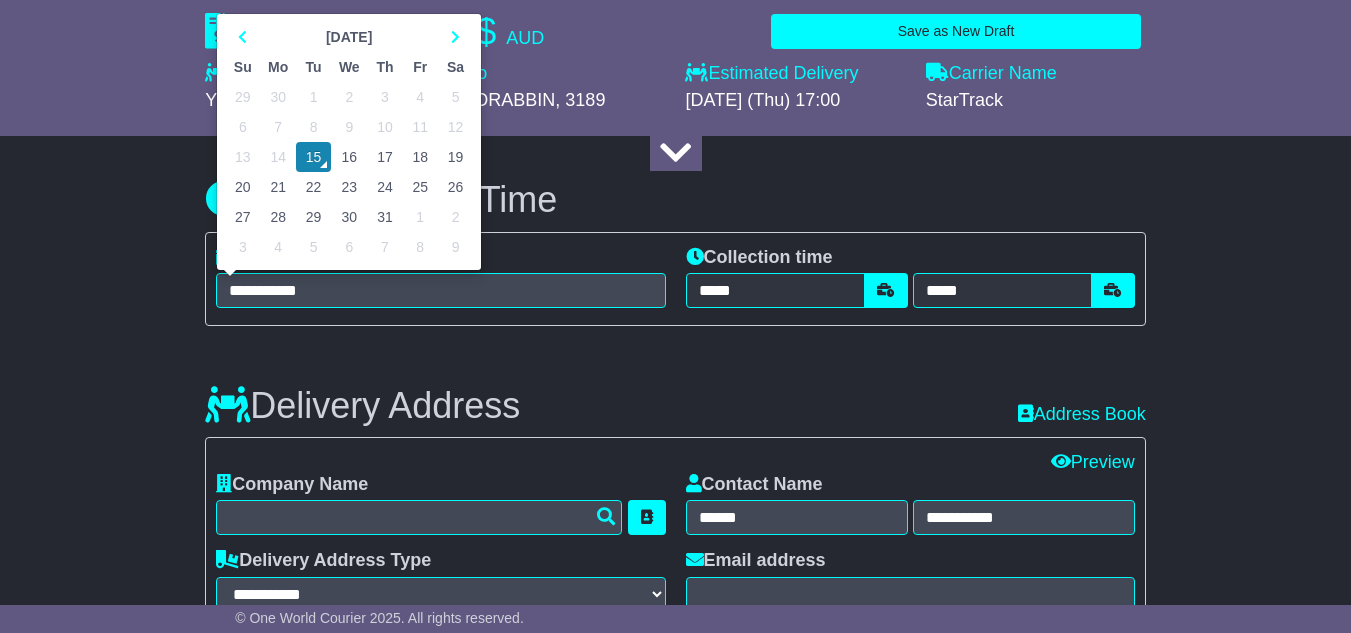 type on "**********" 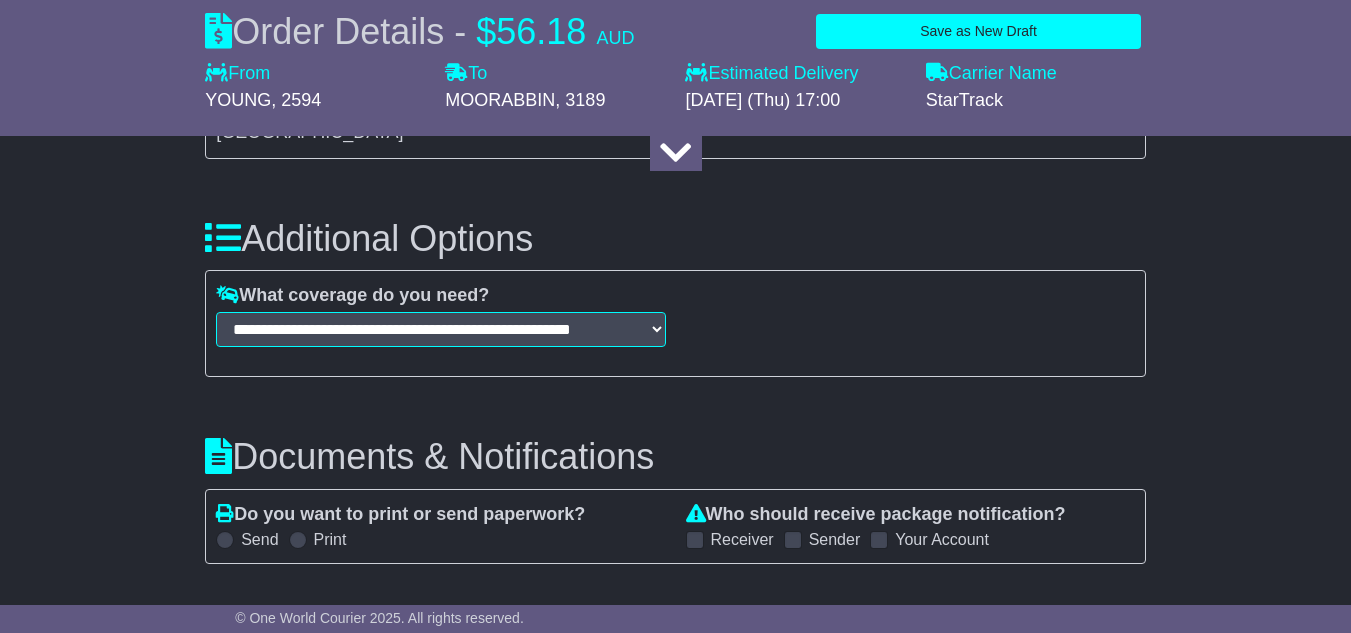 scroll, scrollTop: 1990, scrollLeft: 0, axis: vertical 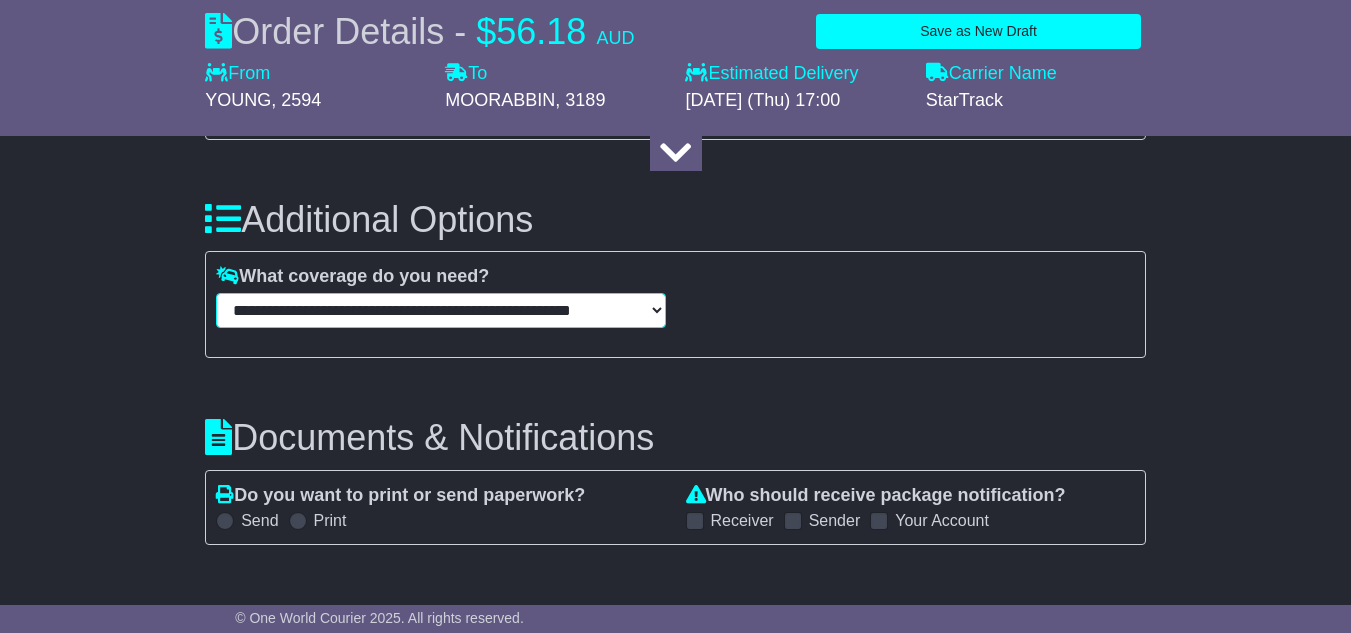 click on "**********" at bounding box center [440, 310] 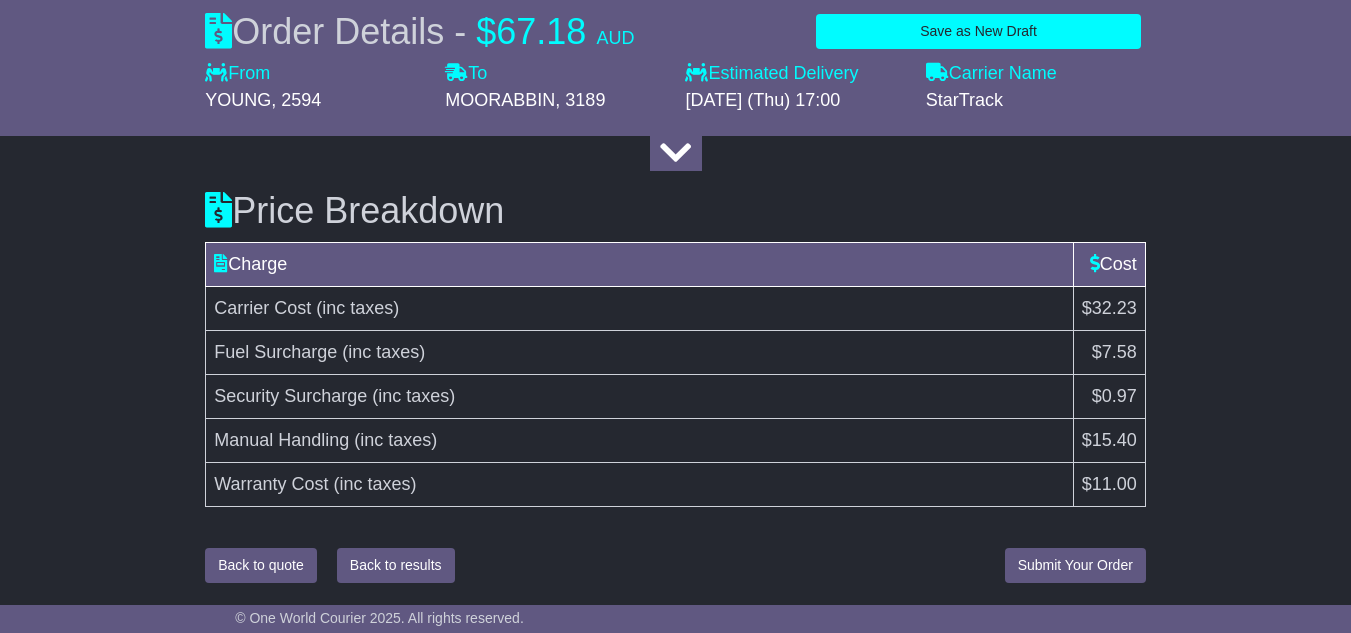 scroll, scrollTop: 2734, scrollLeft: 0, axis: vertical 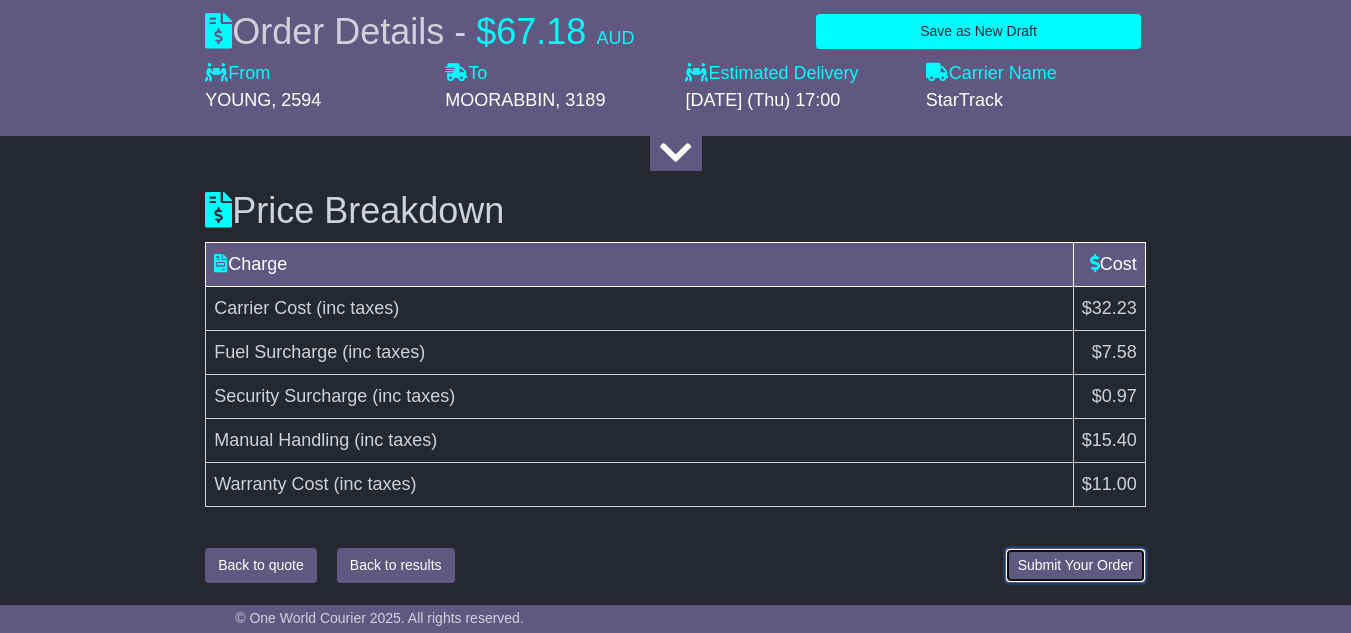 click on "Submit Your Order" at bounding box center [1075, 565] 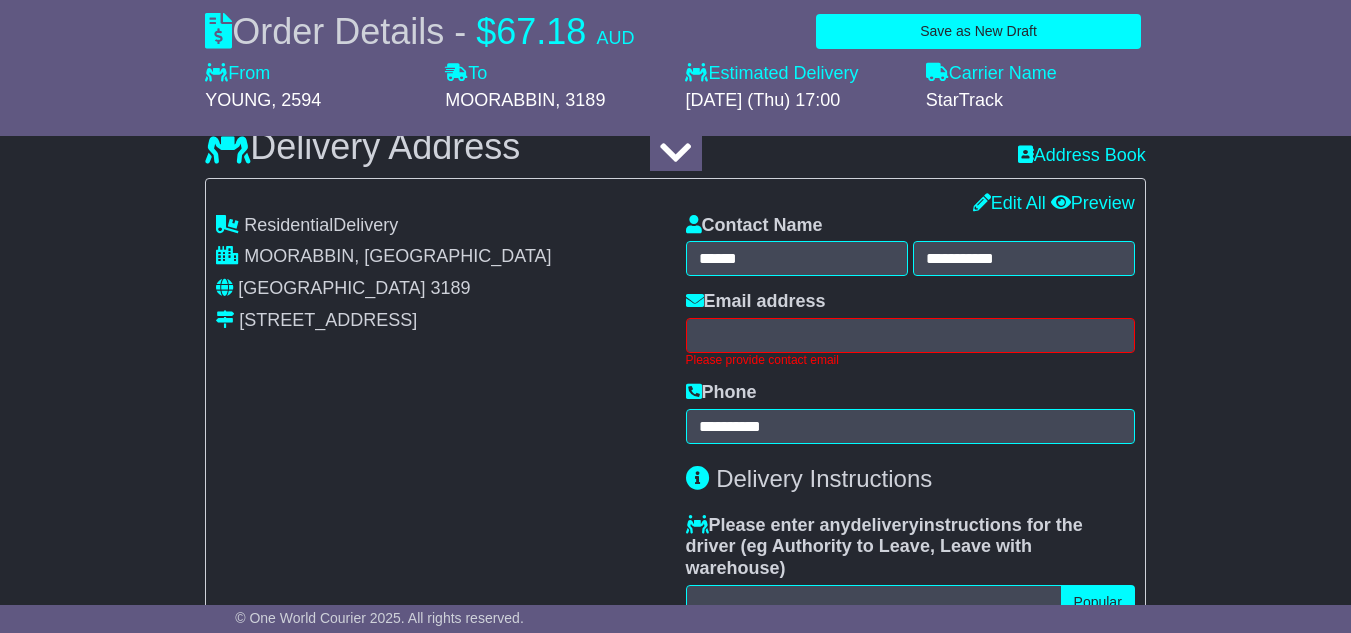 scroll, scrollTop: 1485, scrollLeft: 0, axis: vertical 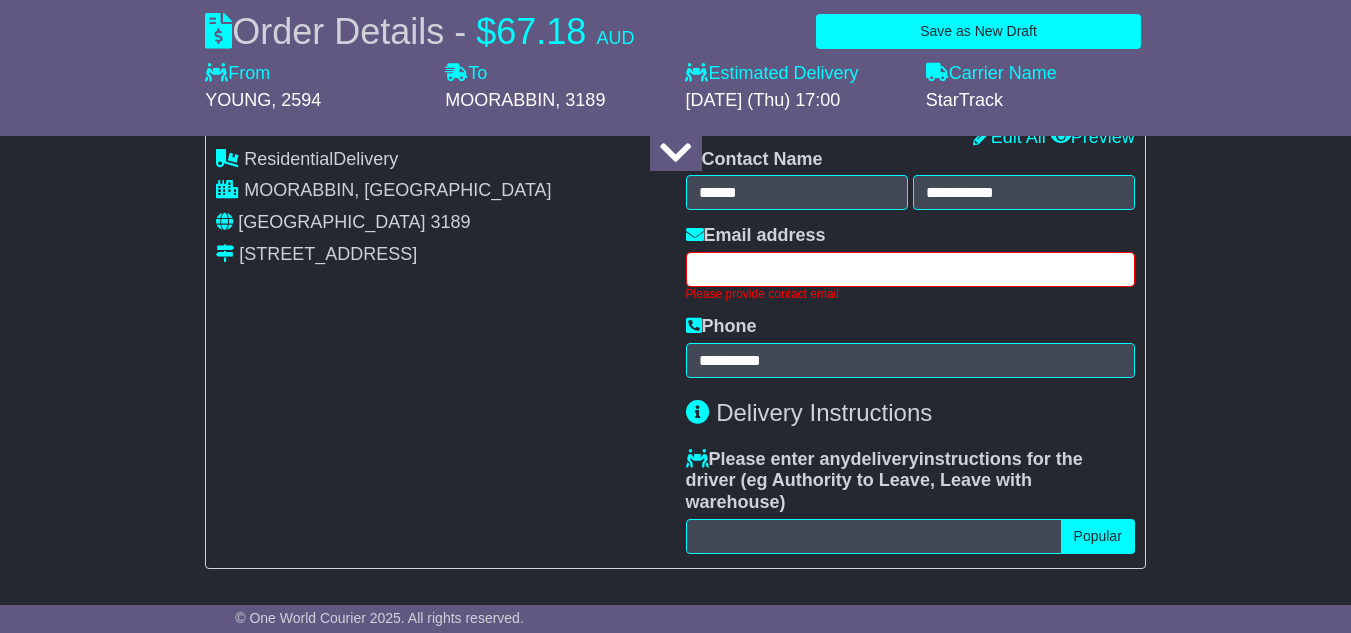 click at bounding box center (910, 269) 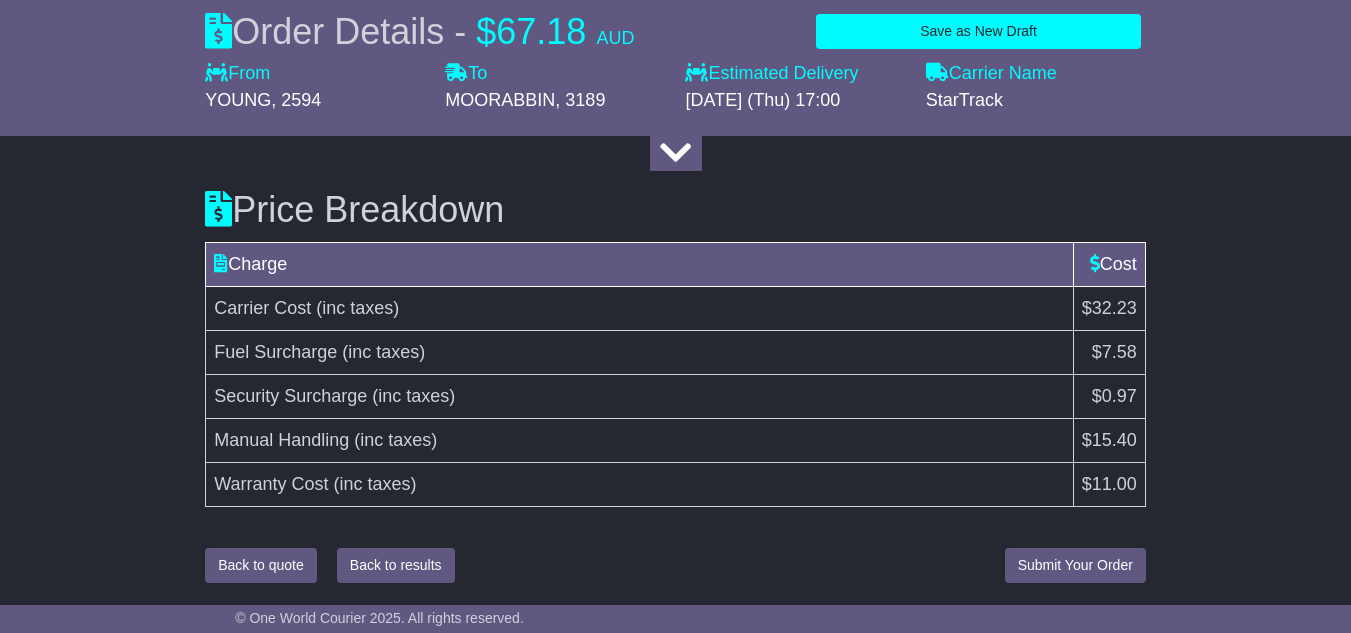 type on "**********" 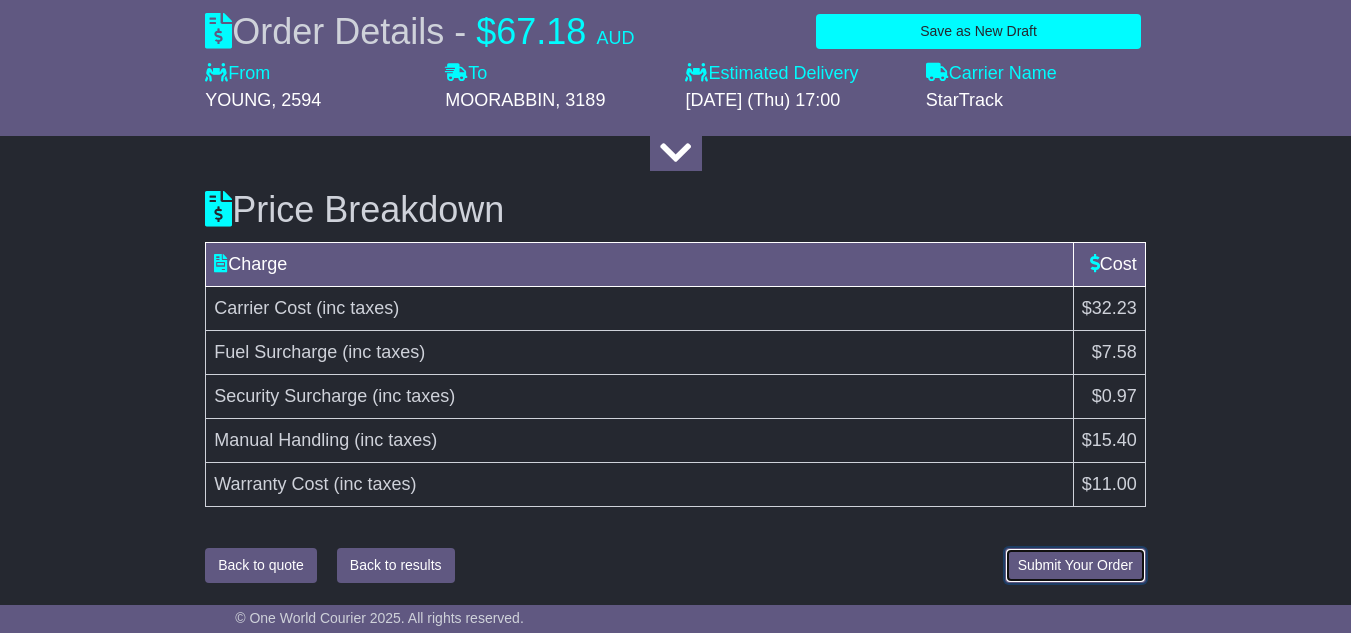 click on "Submit Your Order" at bounding box center [1075, 565] 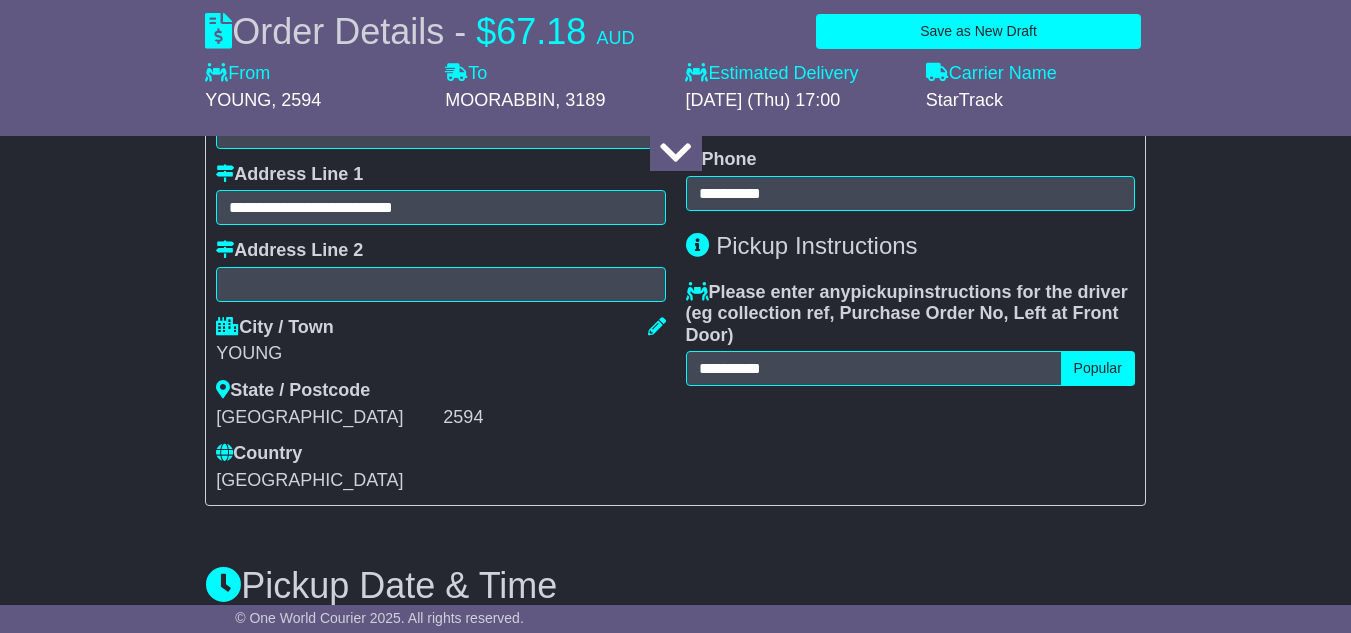 scroll, scrollTop: 658, scrollLeft: 0, axis: vertical 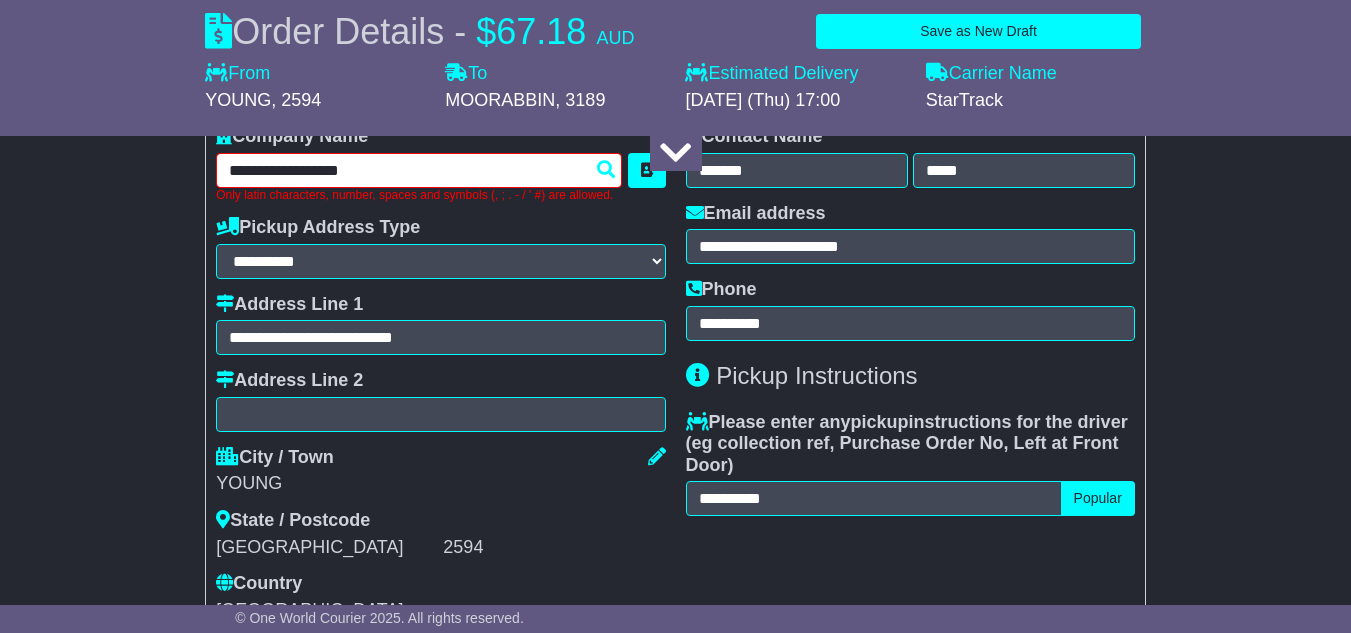 click on "**********" at bounding box center (419, 170) 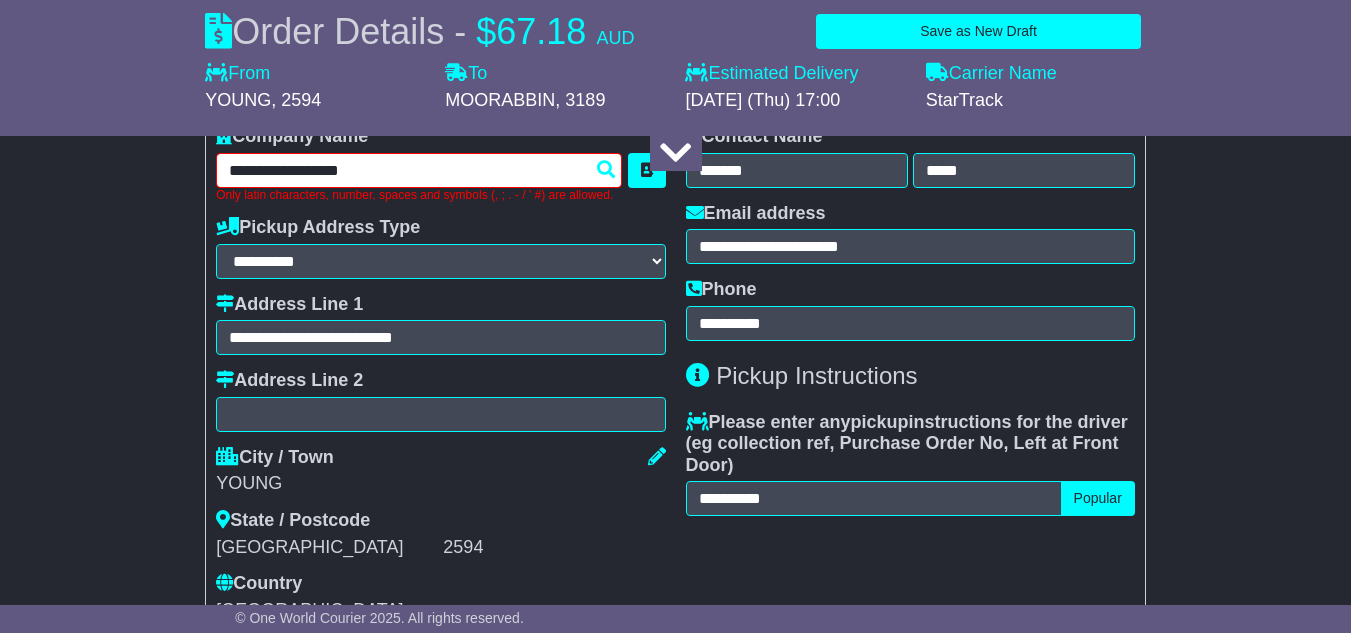 click on "**********" at bounding box center (419, 170) 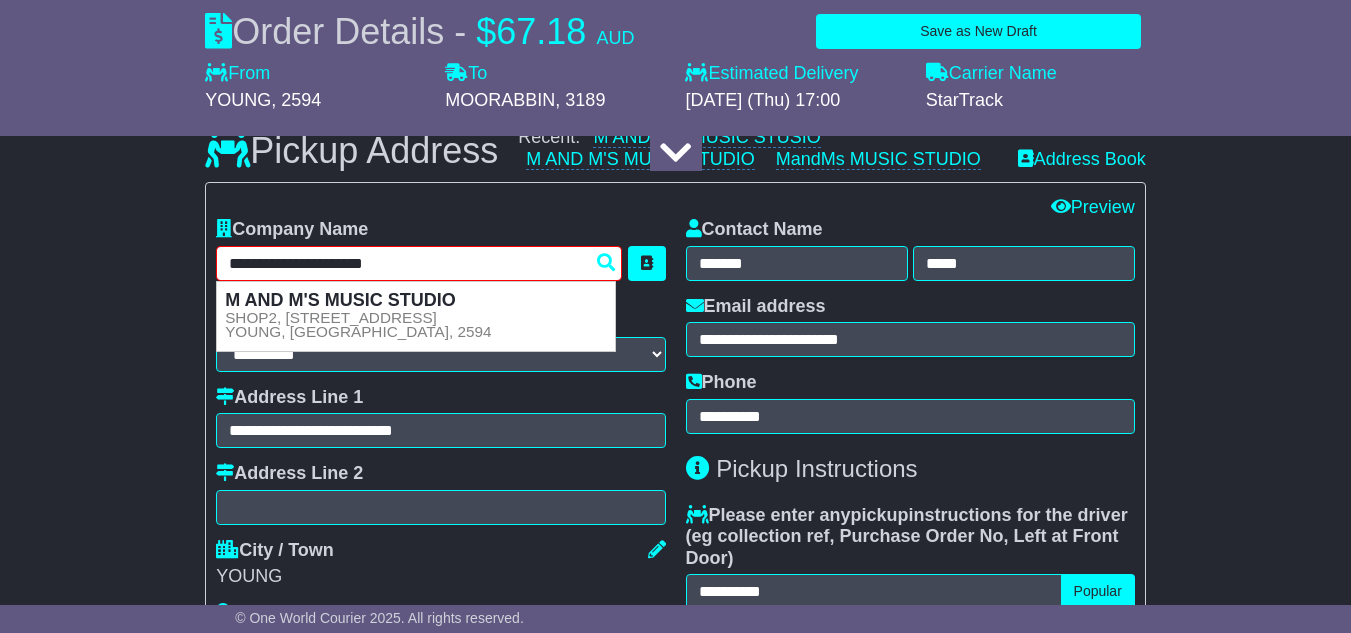 scroll, scrollTop: 558, scrollLeft: 0, axis: vertical 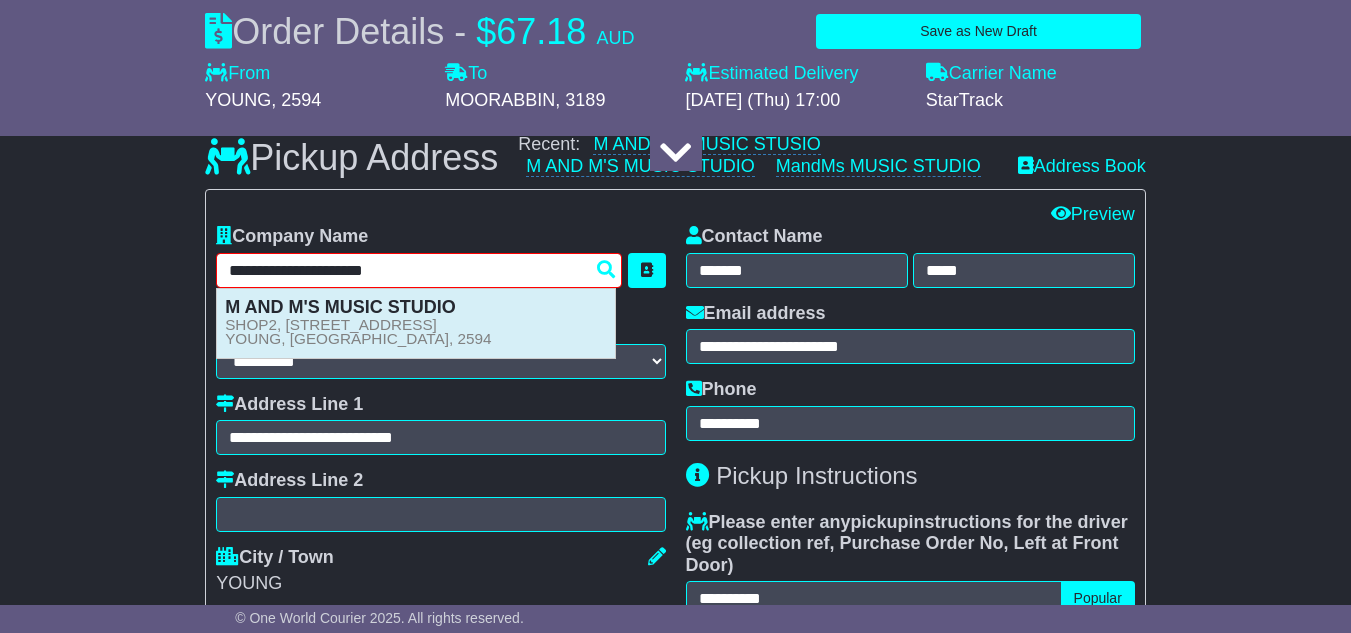 click on "SHOP2, 50-66 B00ROWA STREET   YOUNG, NSW, 2594" at bounding box center (358, 332) 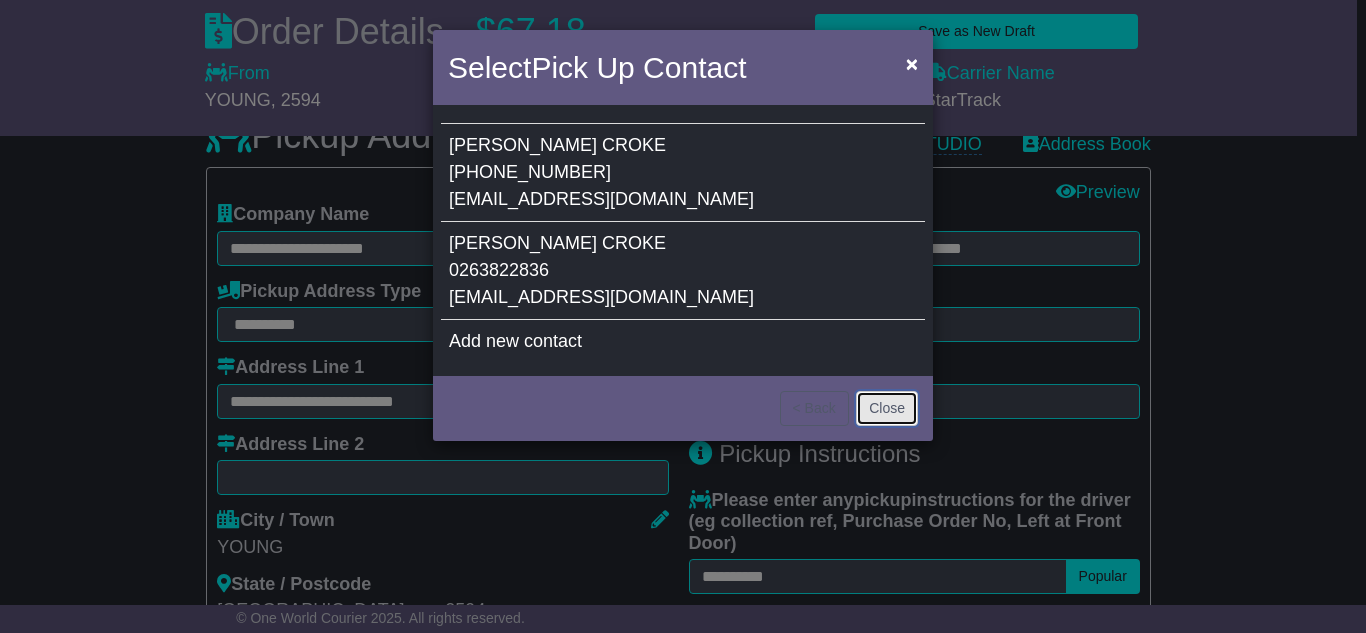 click on "Close" at bounding box center (887, 408) 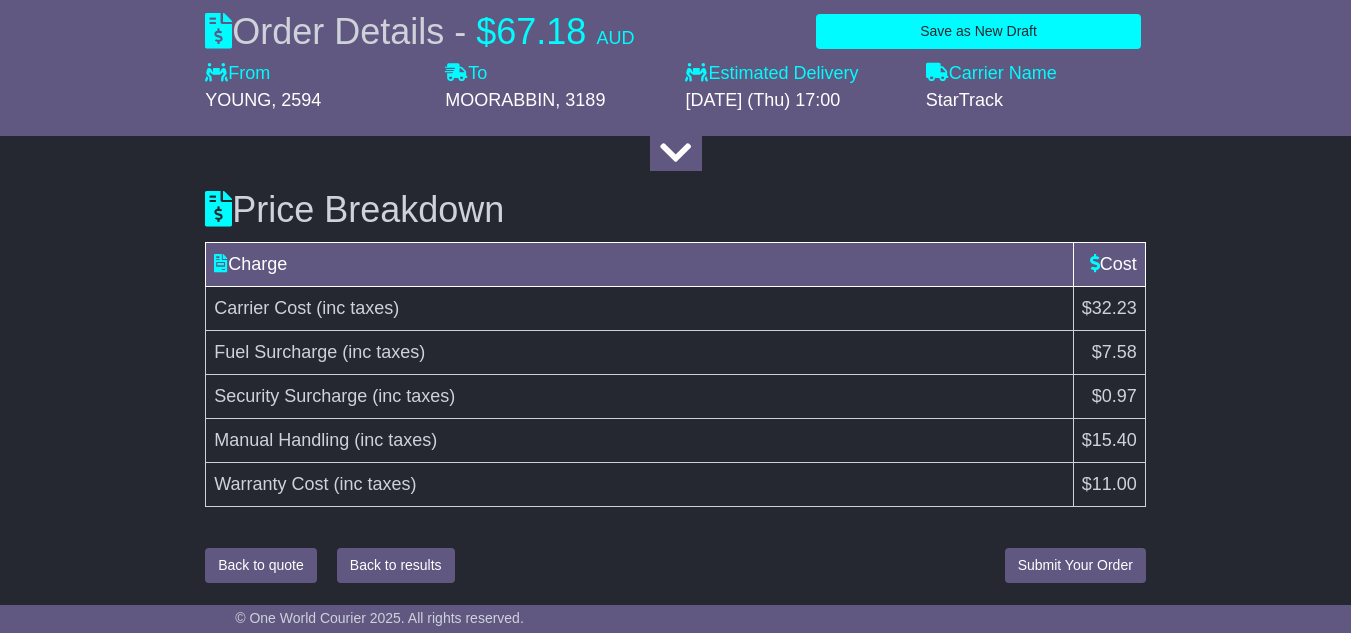 scroll, scrollTop: 2644, scrollLeft: 0, axis: vertical 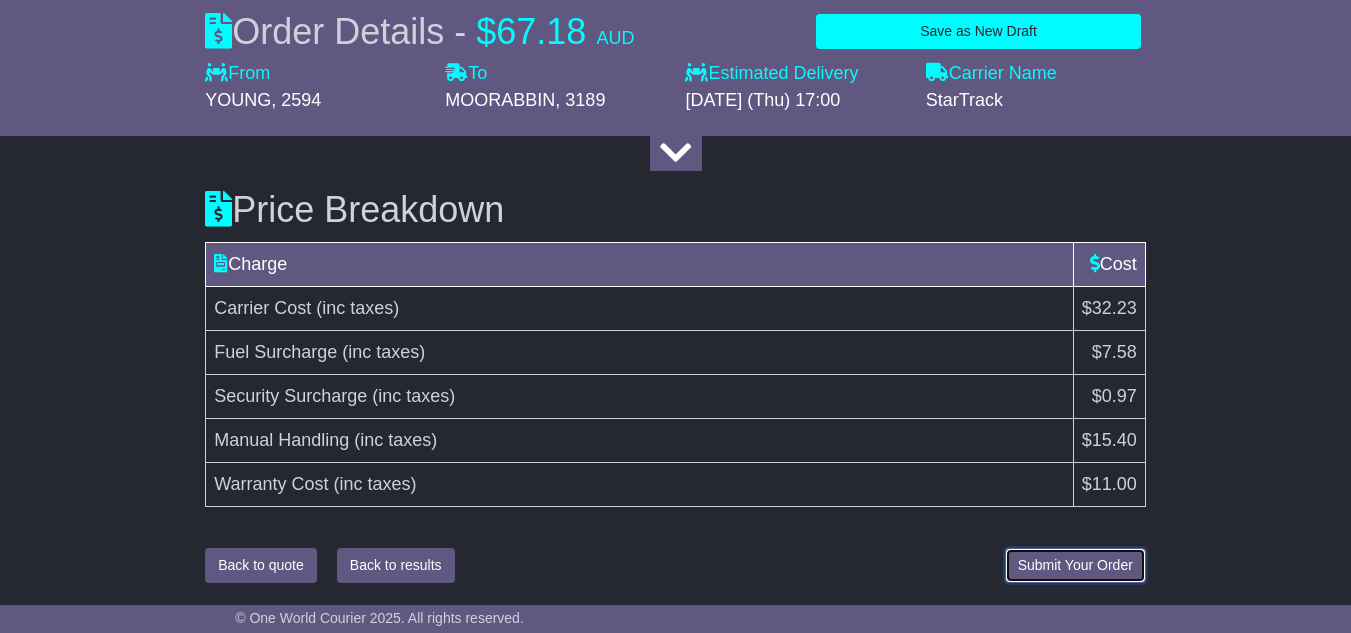 click on "Submit Your Order" at bounding box center (1075, 565) 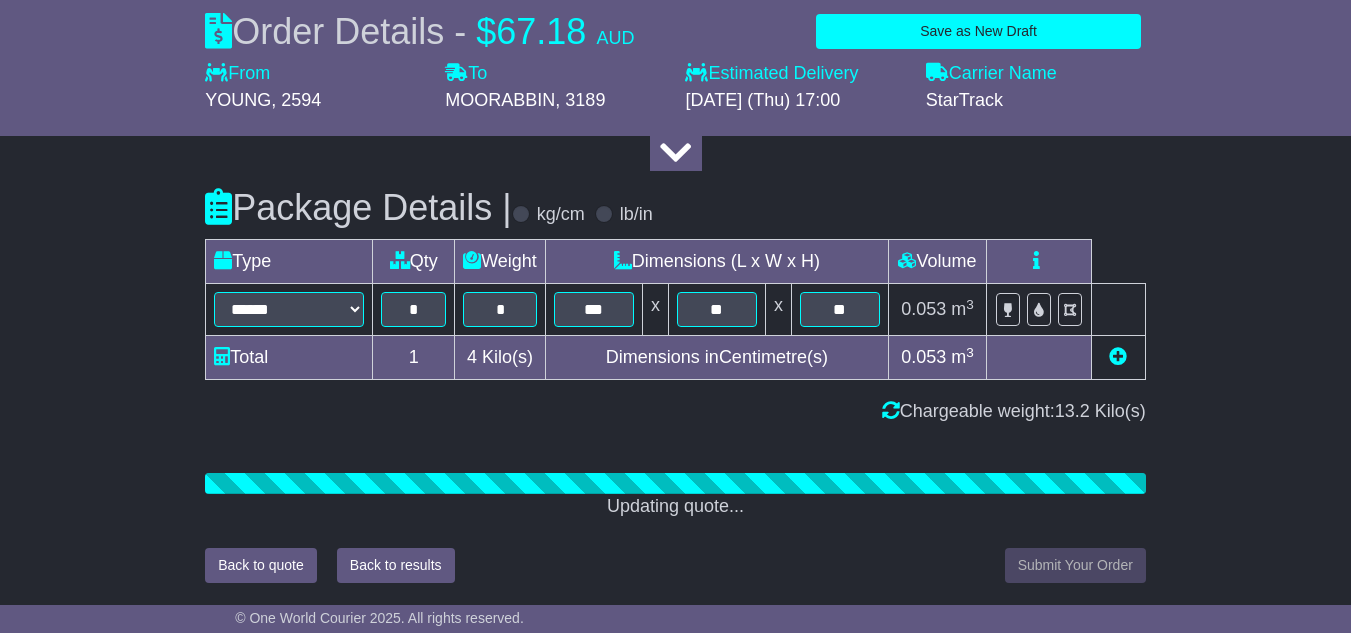 scroll, scrollTop: 2644, scrollLeft: 0, axis: vertical 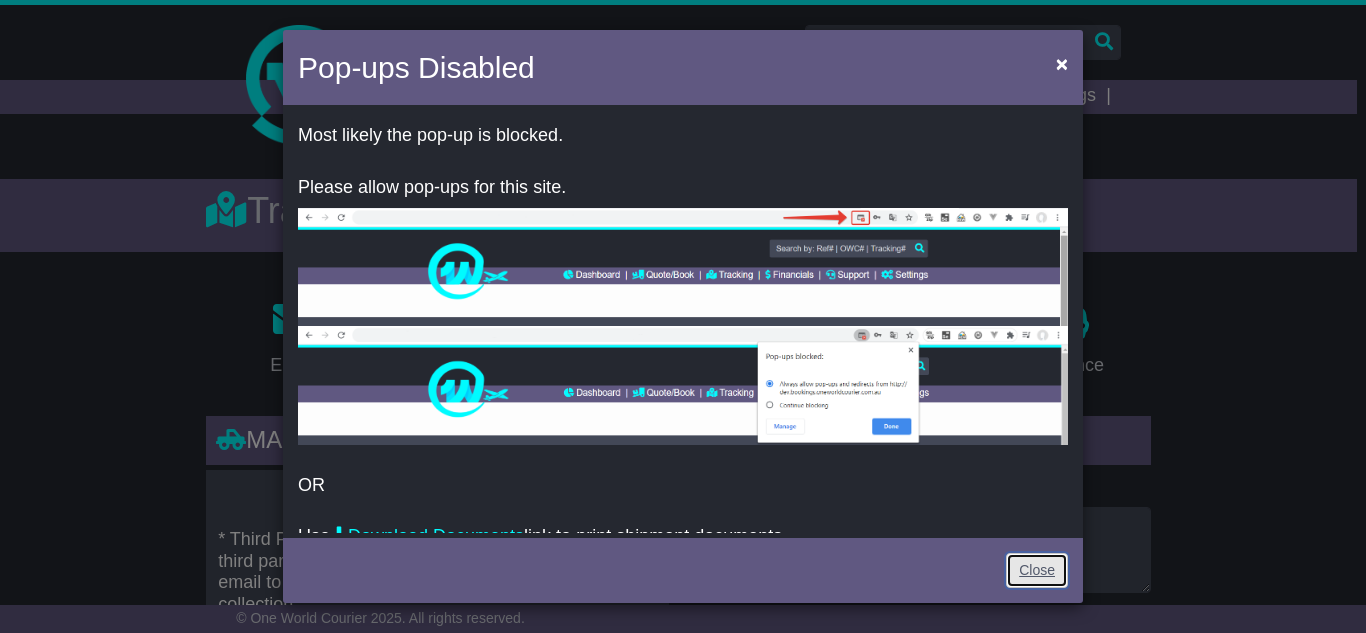 click on "Close" at bounding box center (1037, 570) 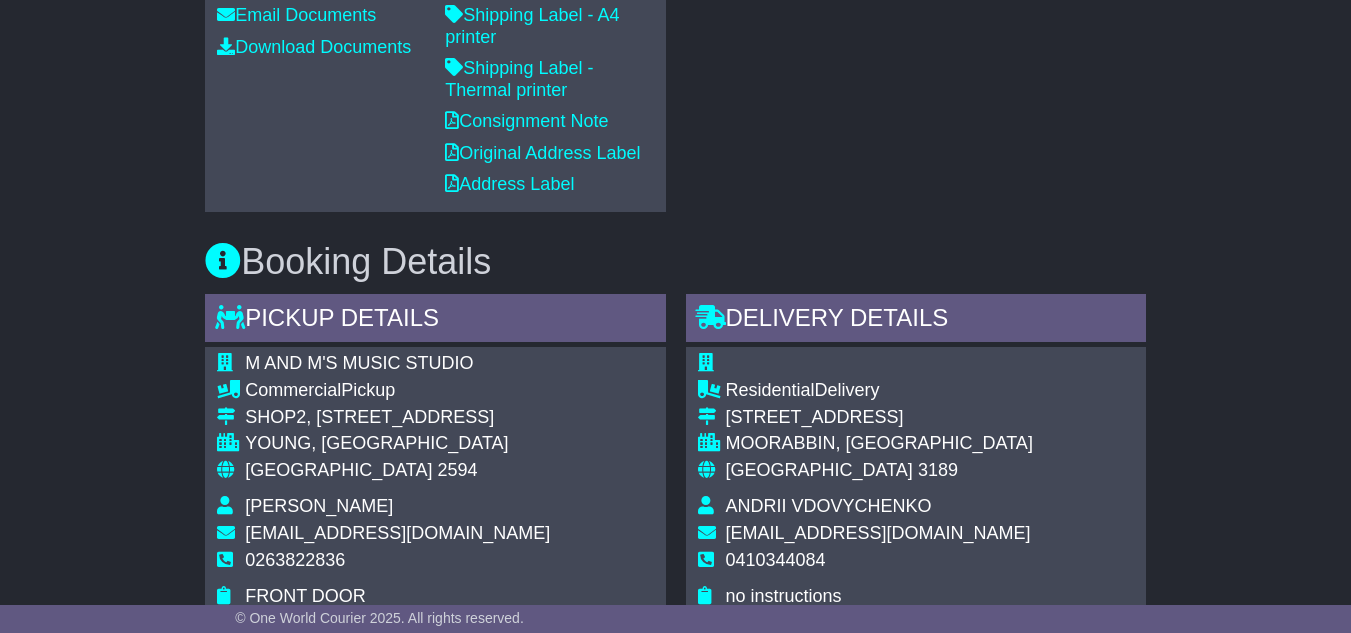 scroll, scrollTop: 1100, scrollLeft: 0, axis: vertical 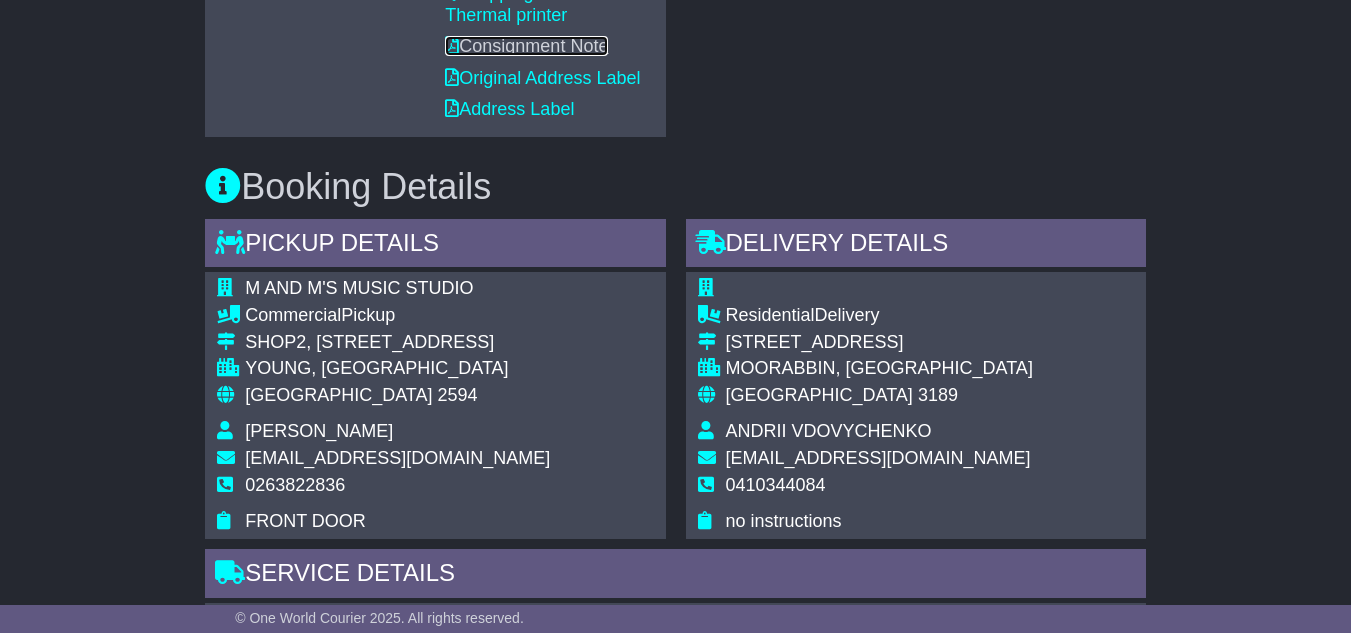 click on "Consignment Note" at bounding box center (526, 46) 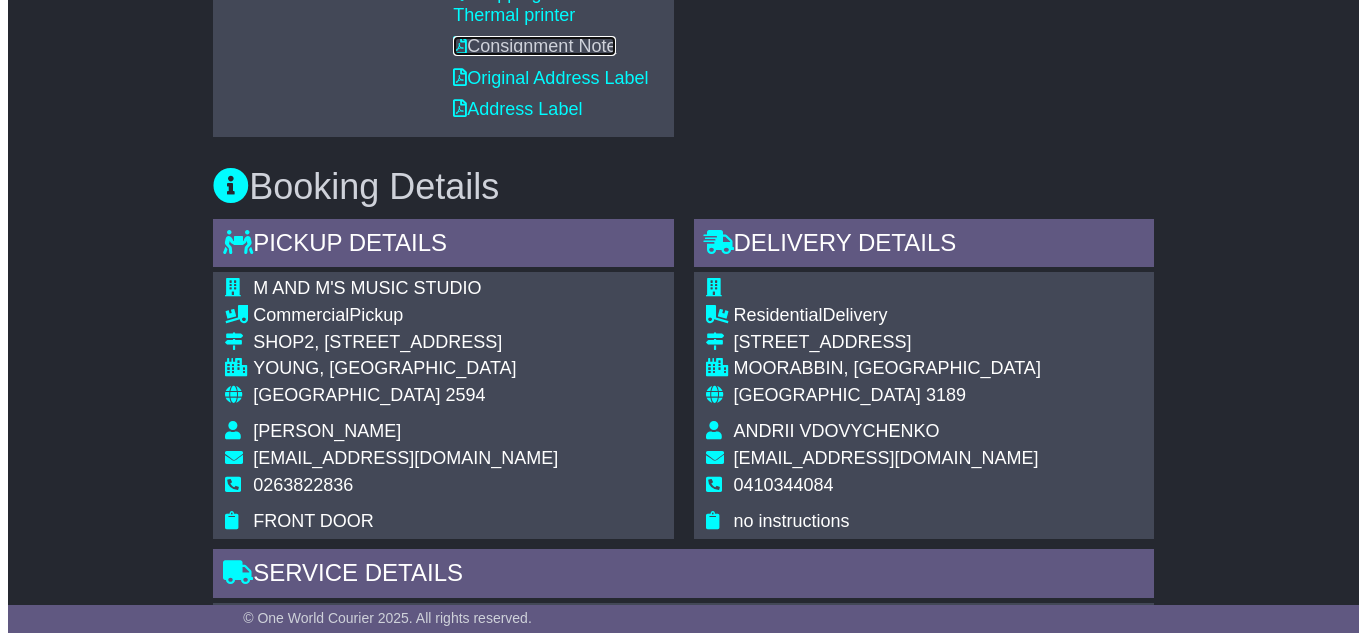 scroll, scrollTop: 1000, scrollLeft: 0, axis: vertical 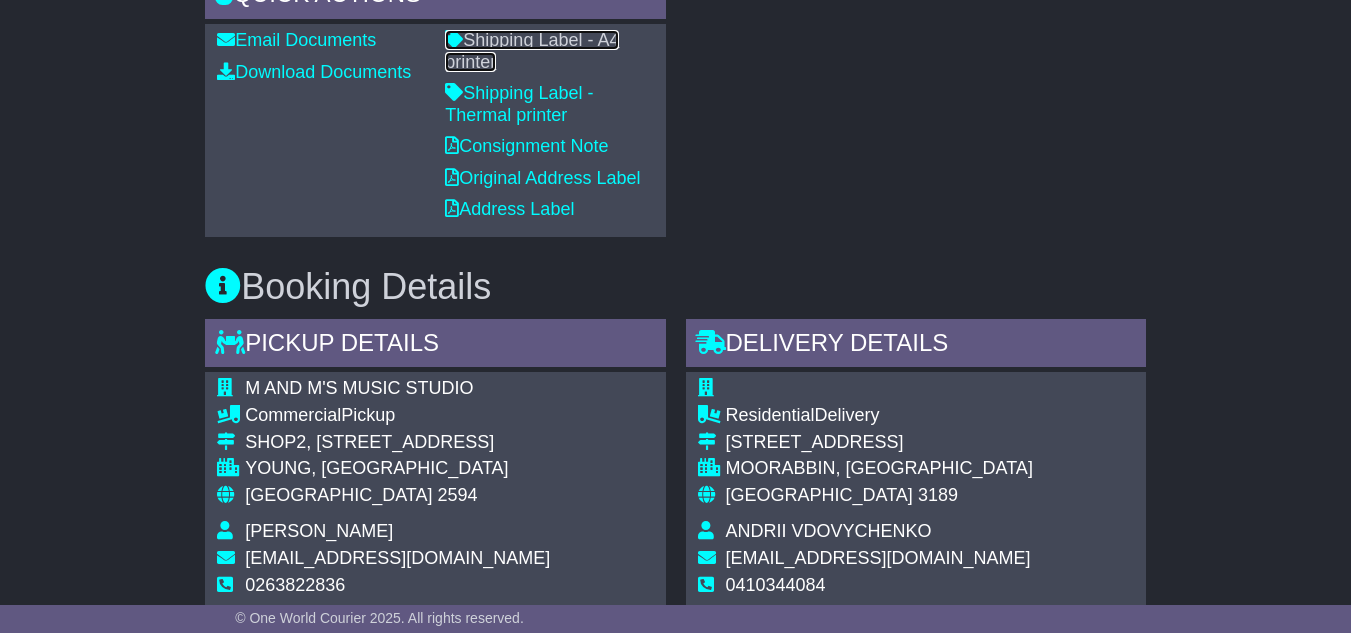 click on "Shipping Label - A4 printer" at bounding box center (532, 51) 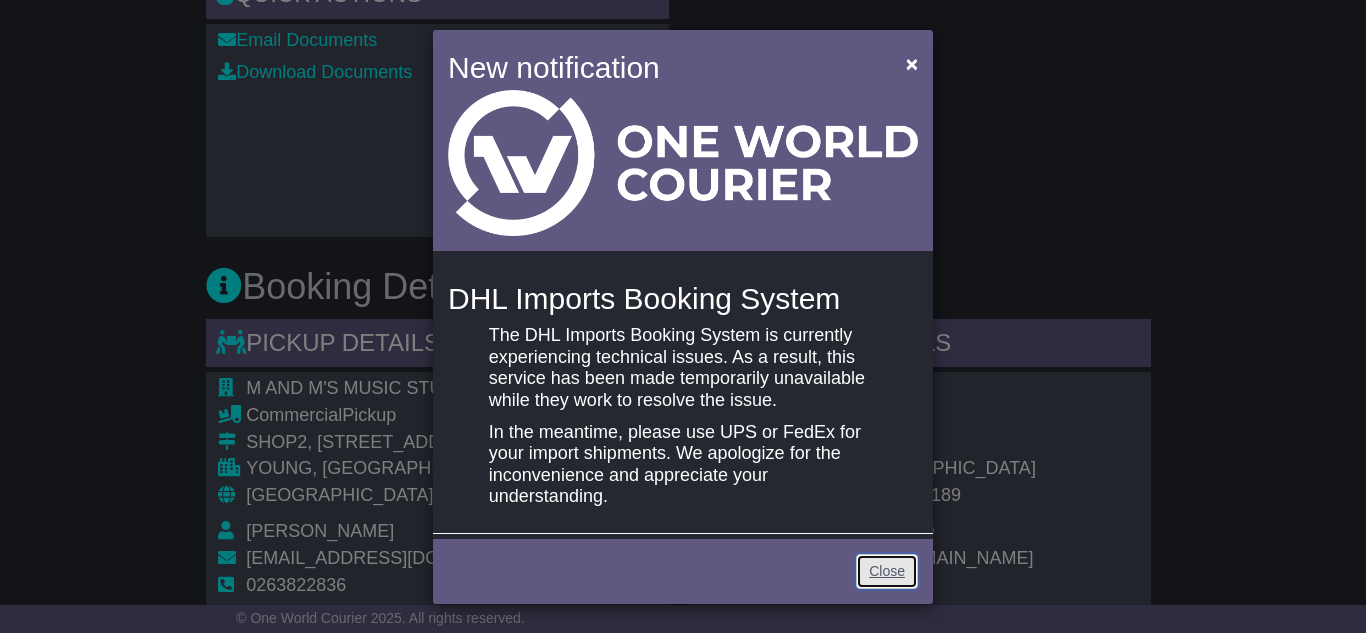 click on "Close" at bounding box center [887, 571] 